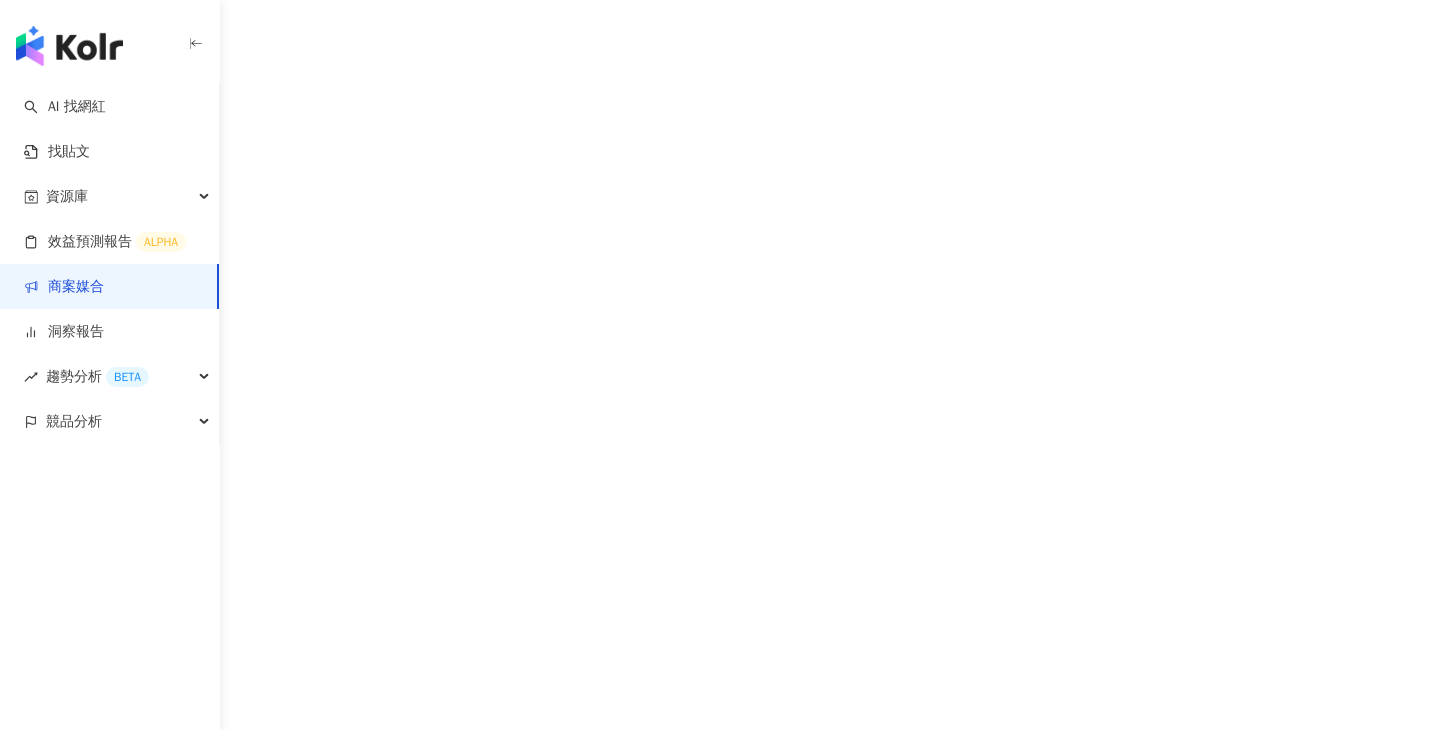 scroll, scrollTop: 0, scrollLeft: 0, axis: both 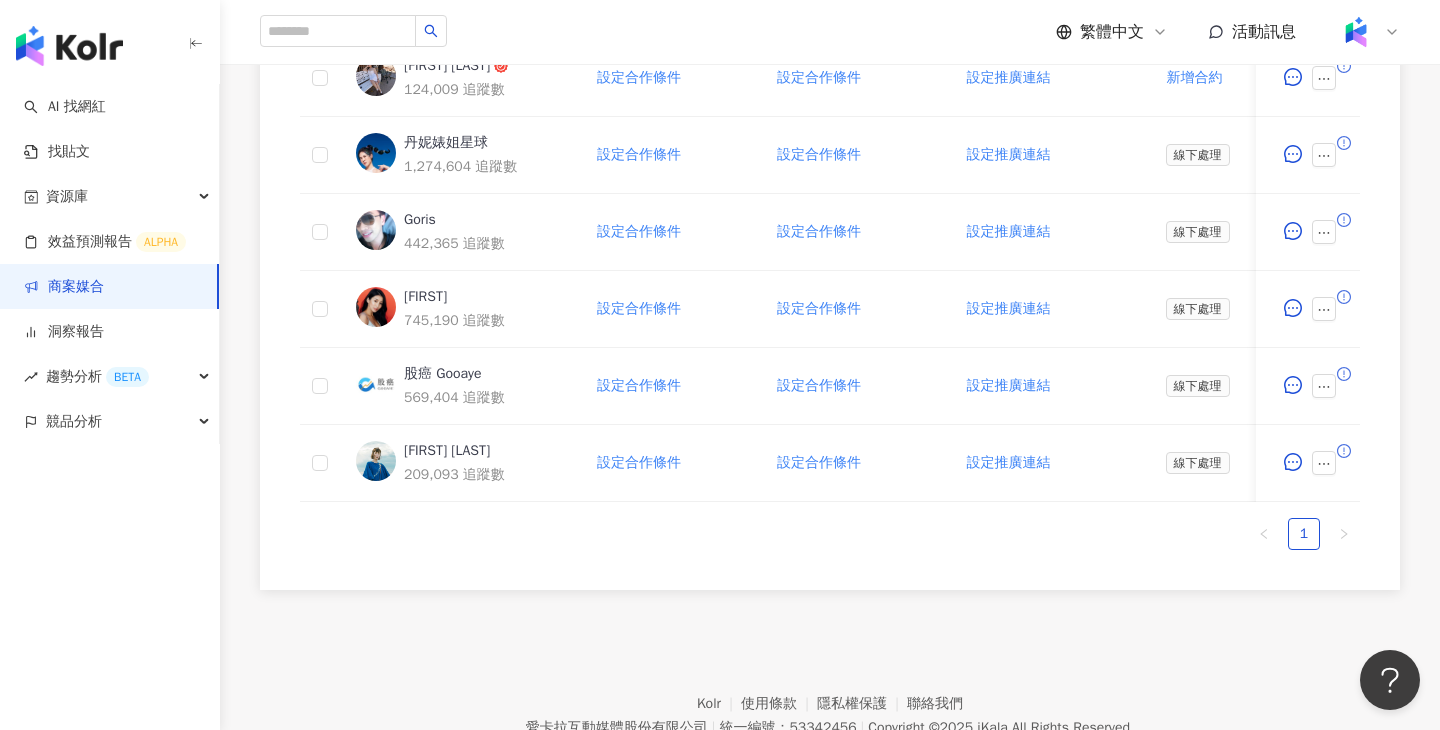 click on "繁體中文 活動訊息" at bounding box center (830, 32) 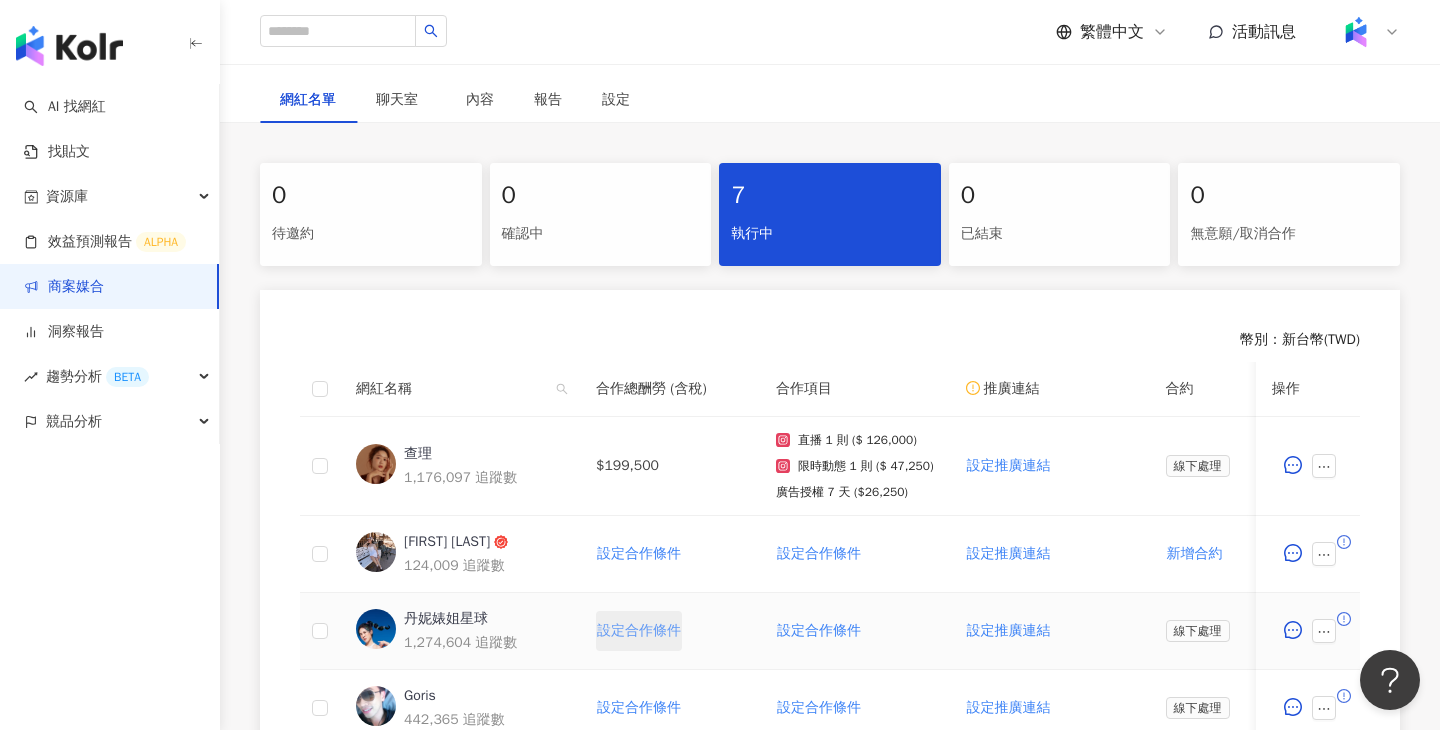 scroll, scrollTop: 0, scrollLeft: 0, axis: both 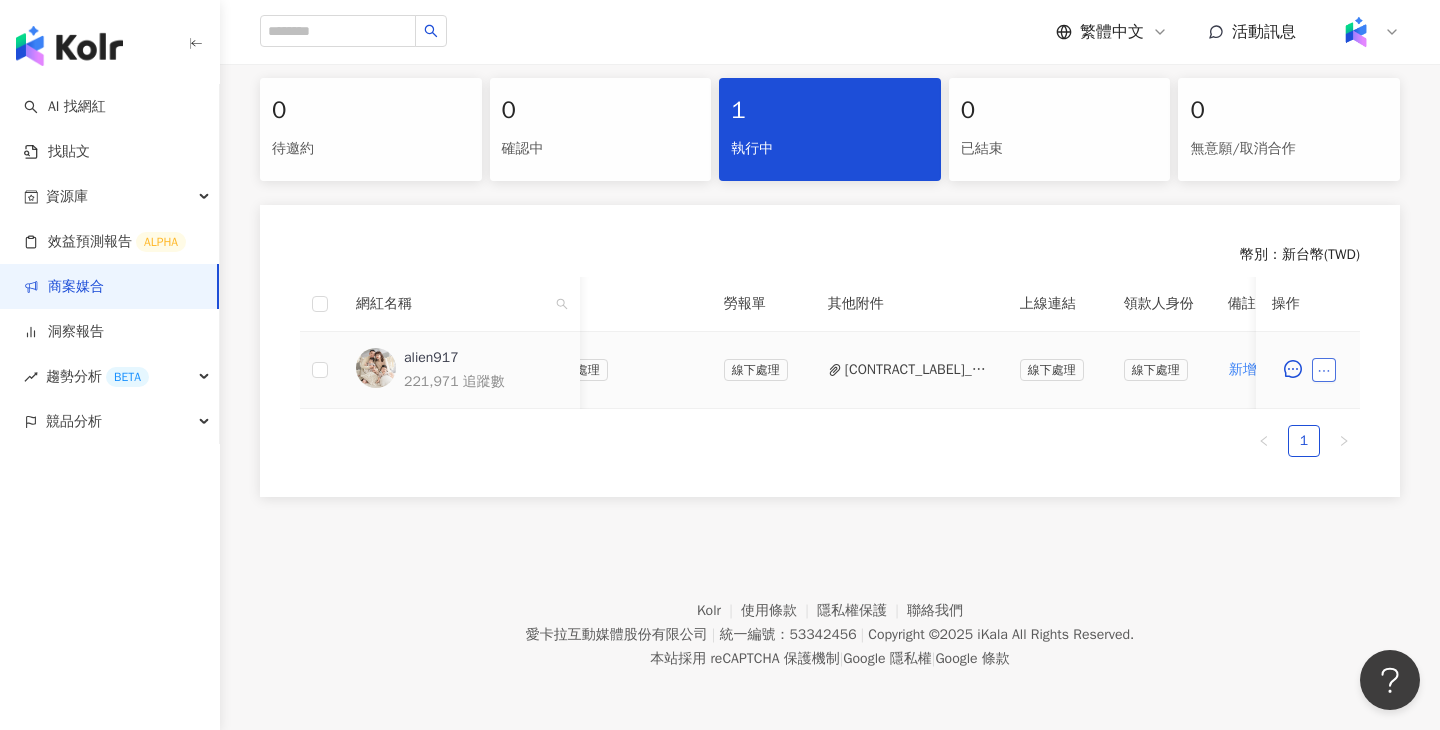 click 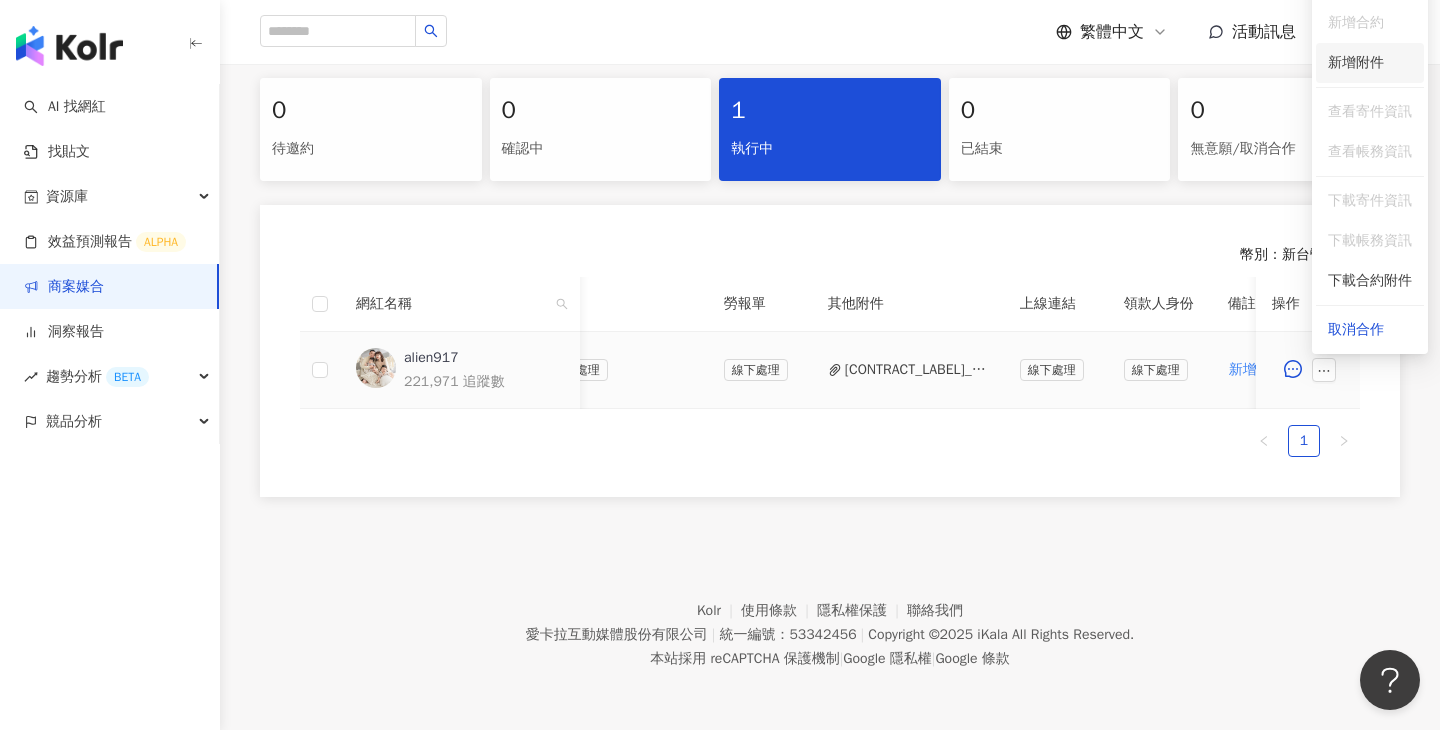 click on "新增附件" at bounding box center [1356, 62] 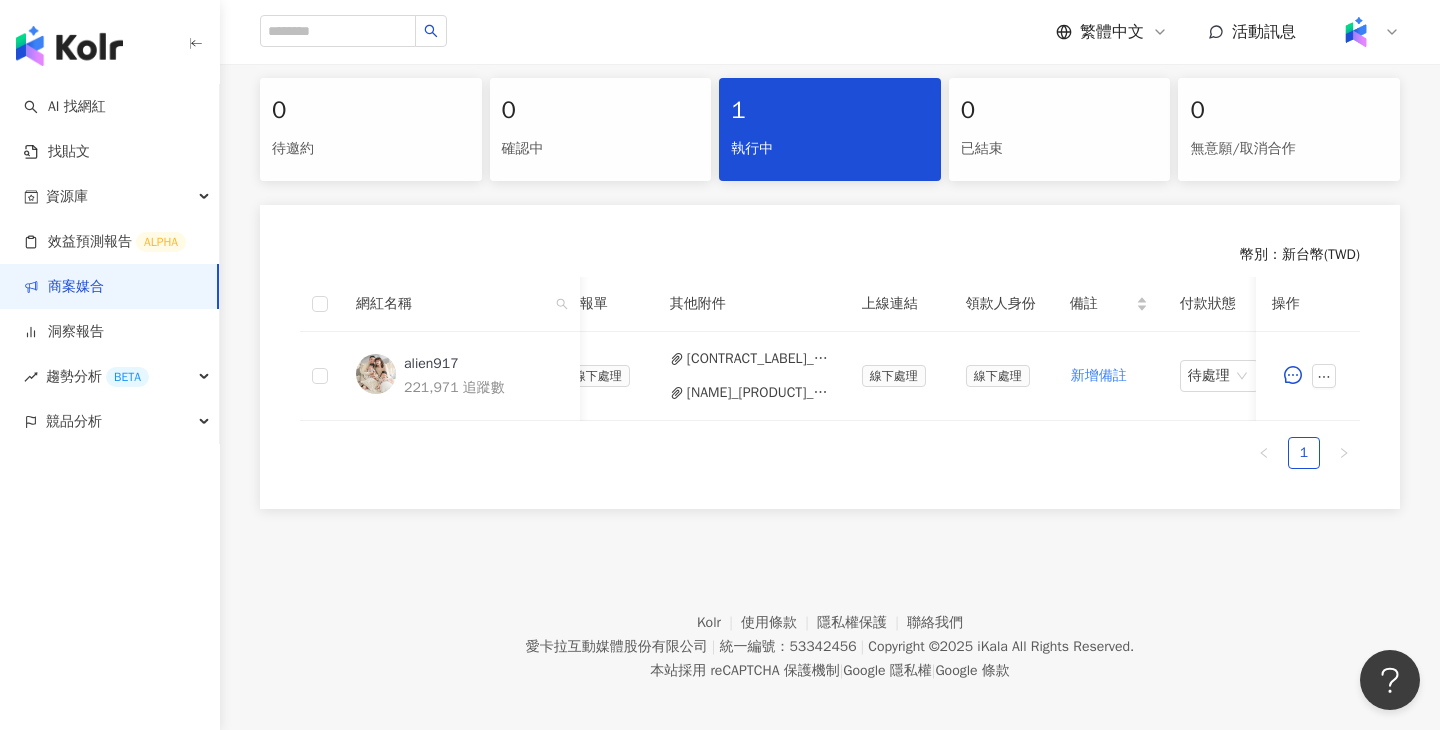 scroll, scrollTop: 0, scrollLeft: 860, axis: horizontal 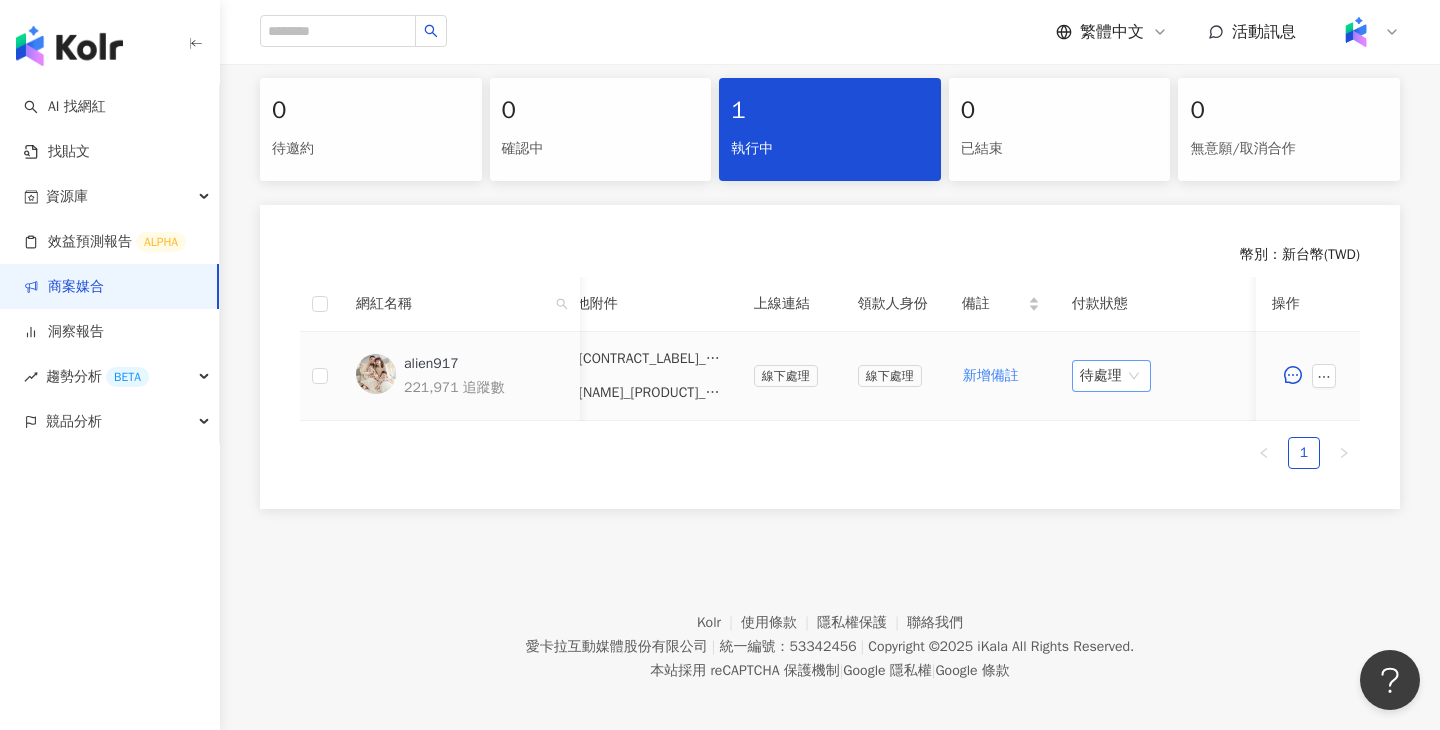 click on "待處理" at bounding box center [1111, 376] 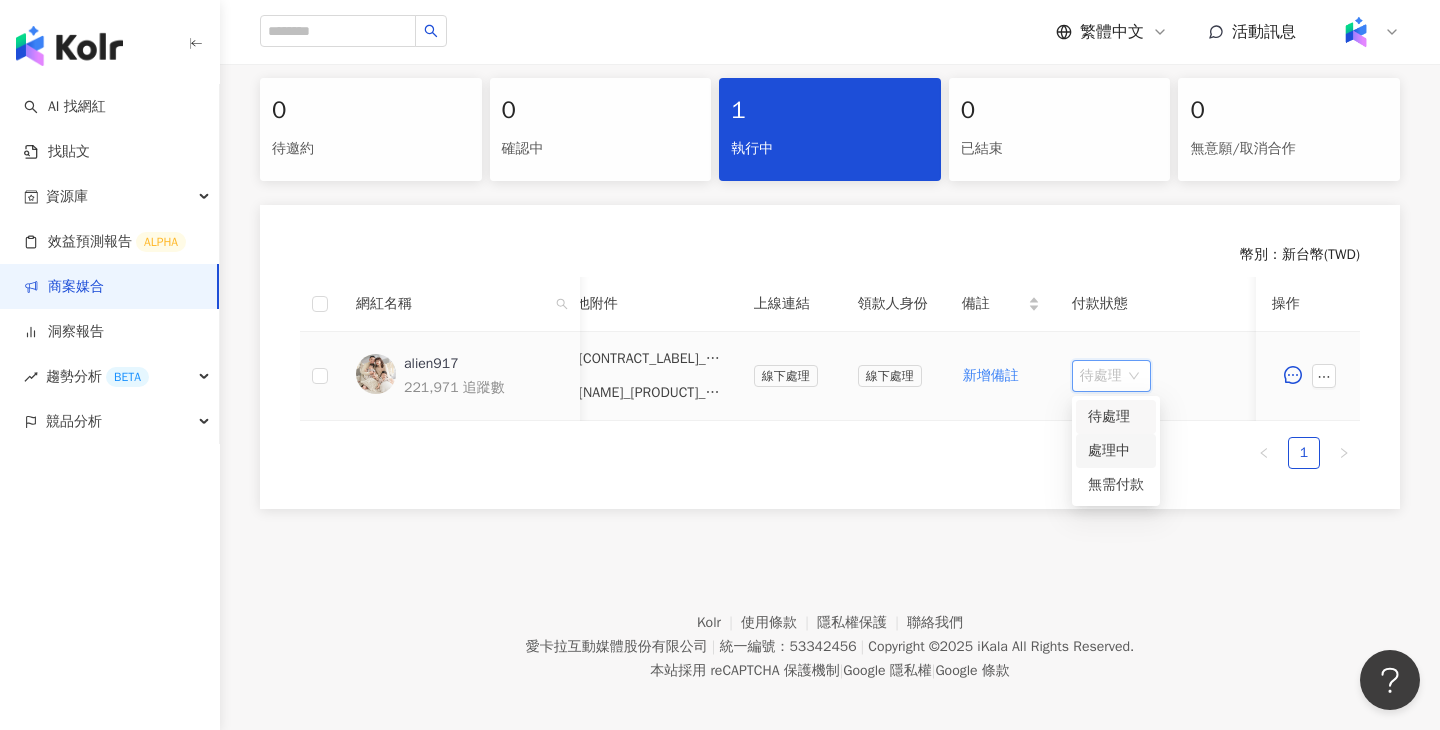 click on "處理中" at bounding box center [1116, 451] 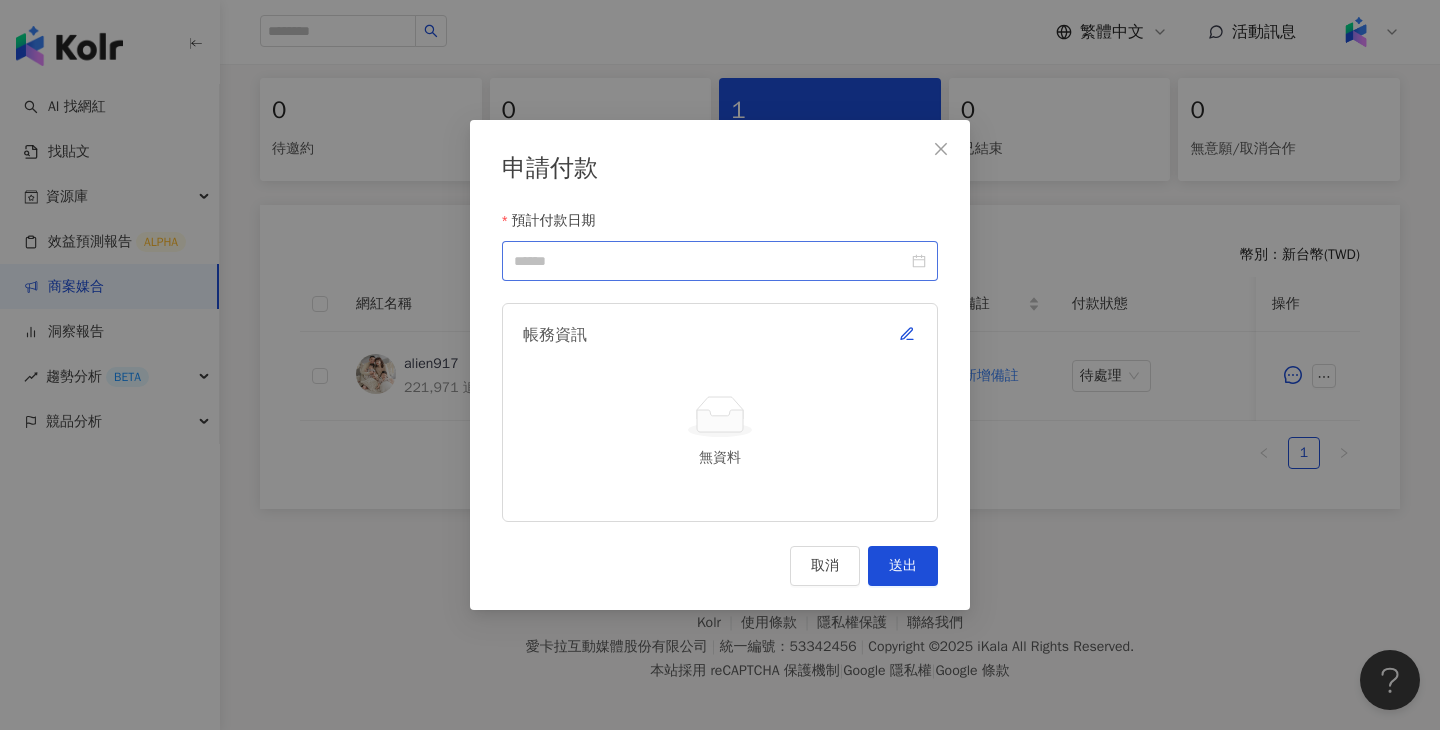 click at bounding box center (720, 261) 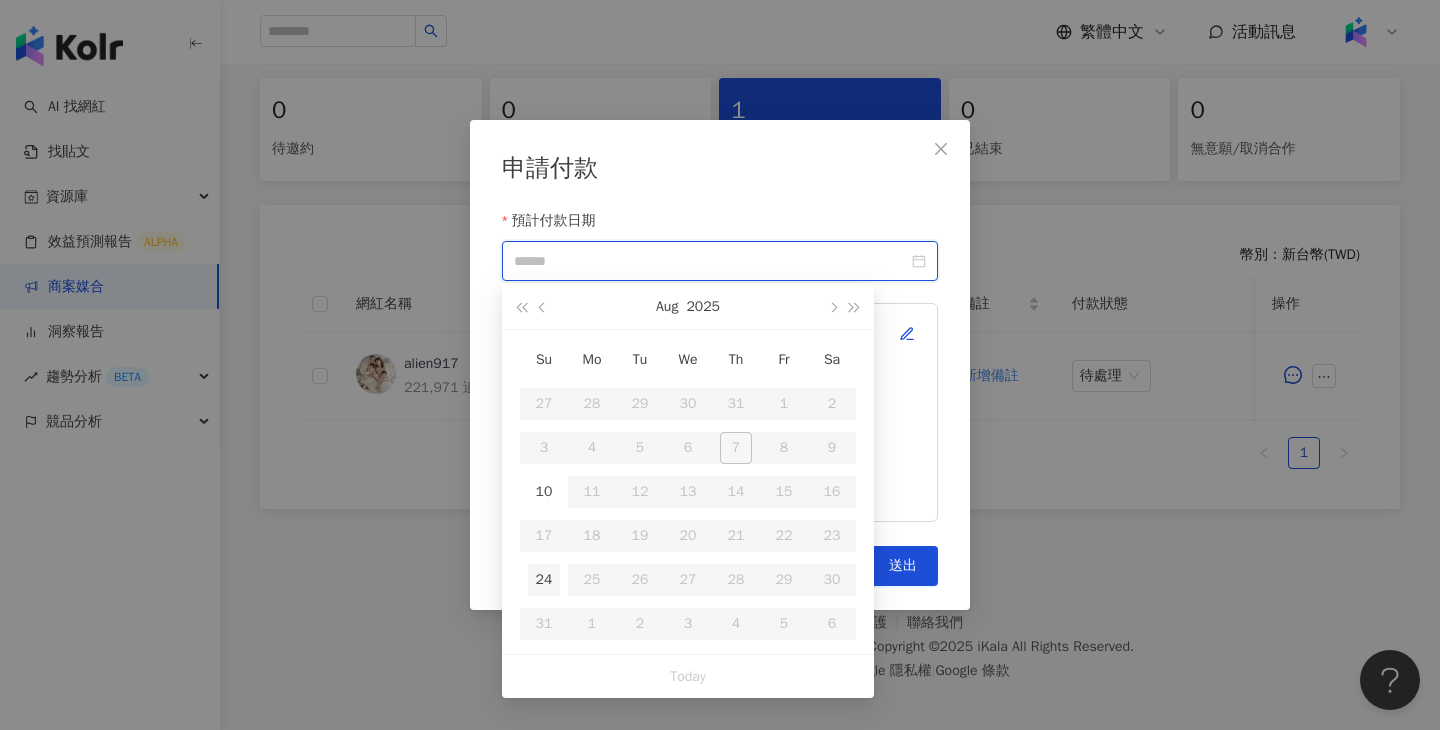 type on "**********" 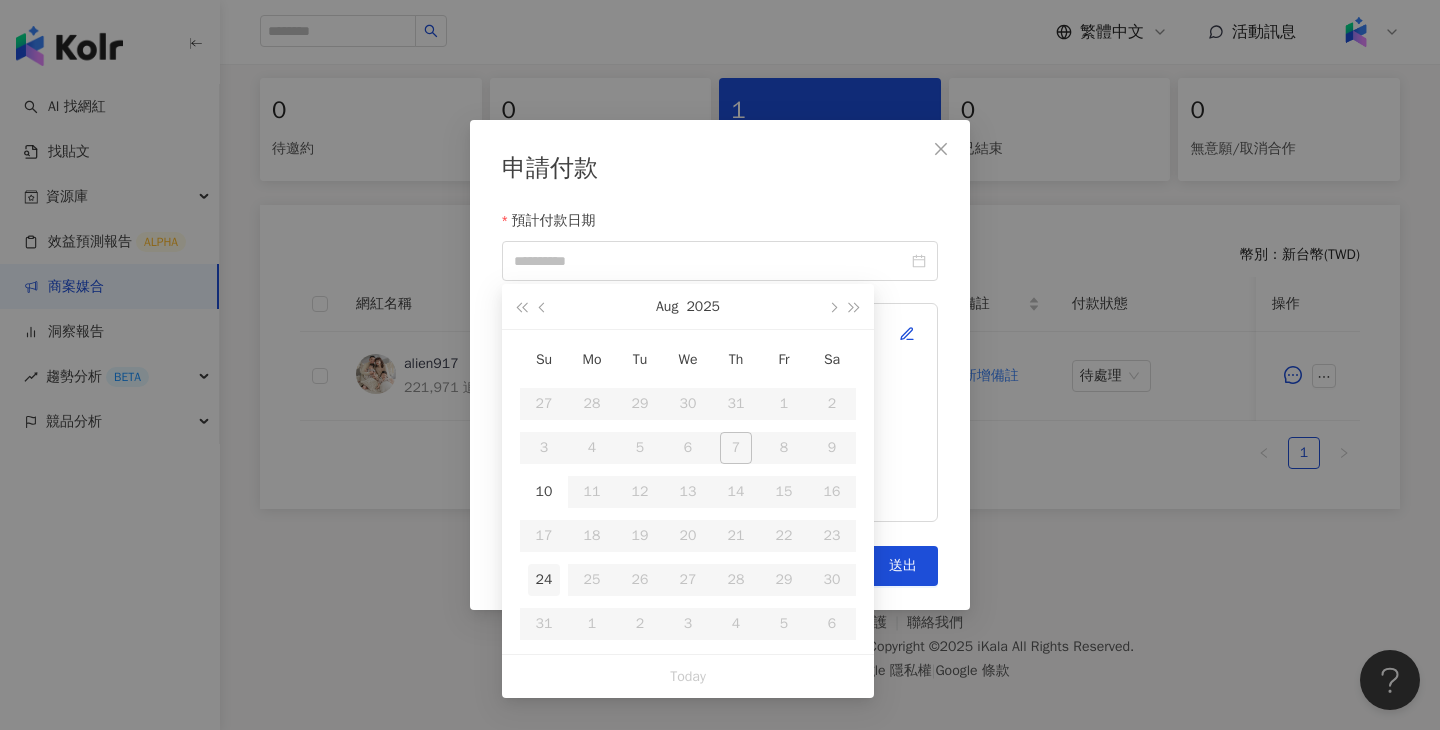 click on "24" at bounding box center (544, 580) 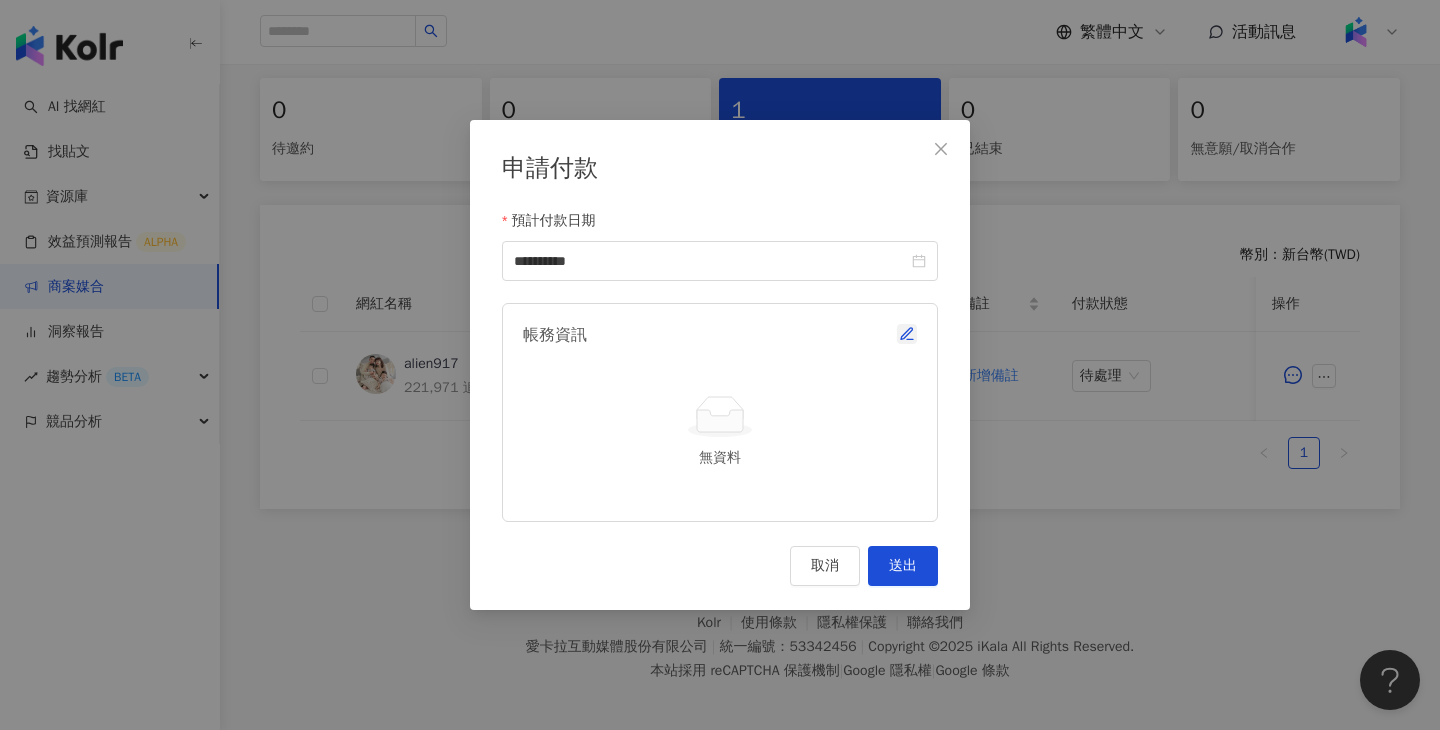 click at bounding box center [907, 334] 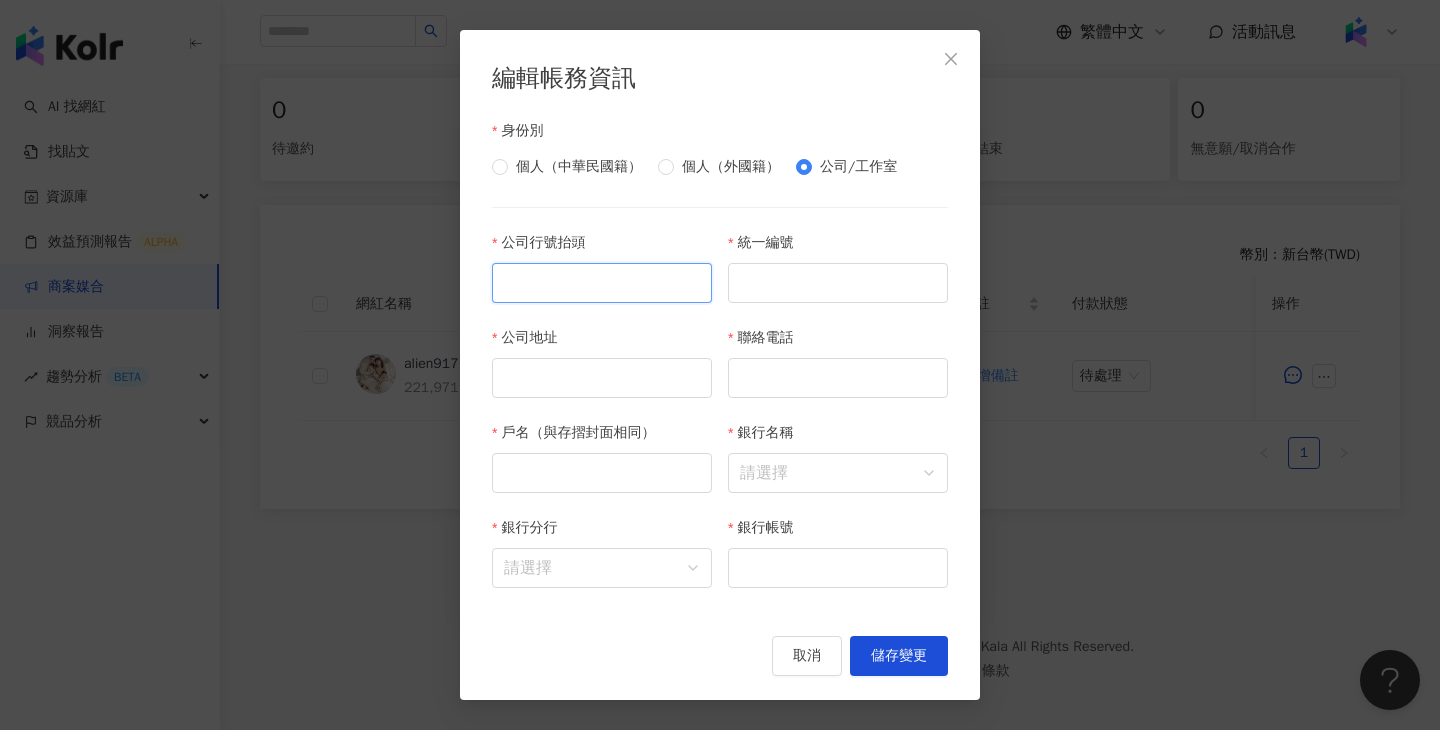 click on "公司行號抬頭" at bounding box center [602, 283] 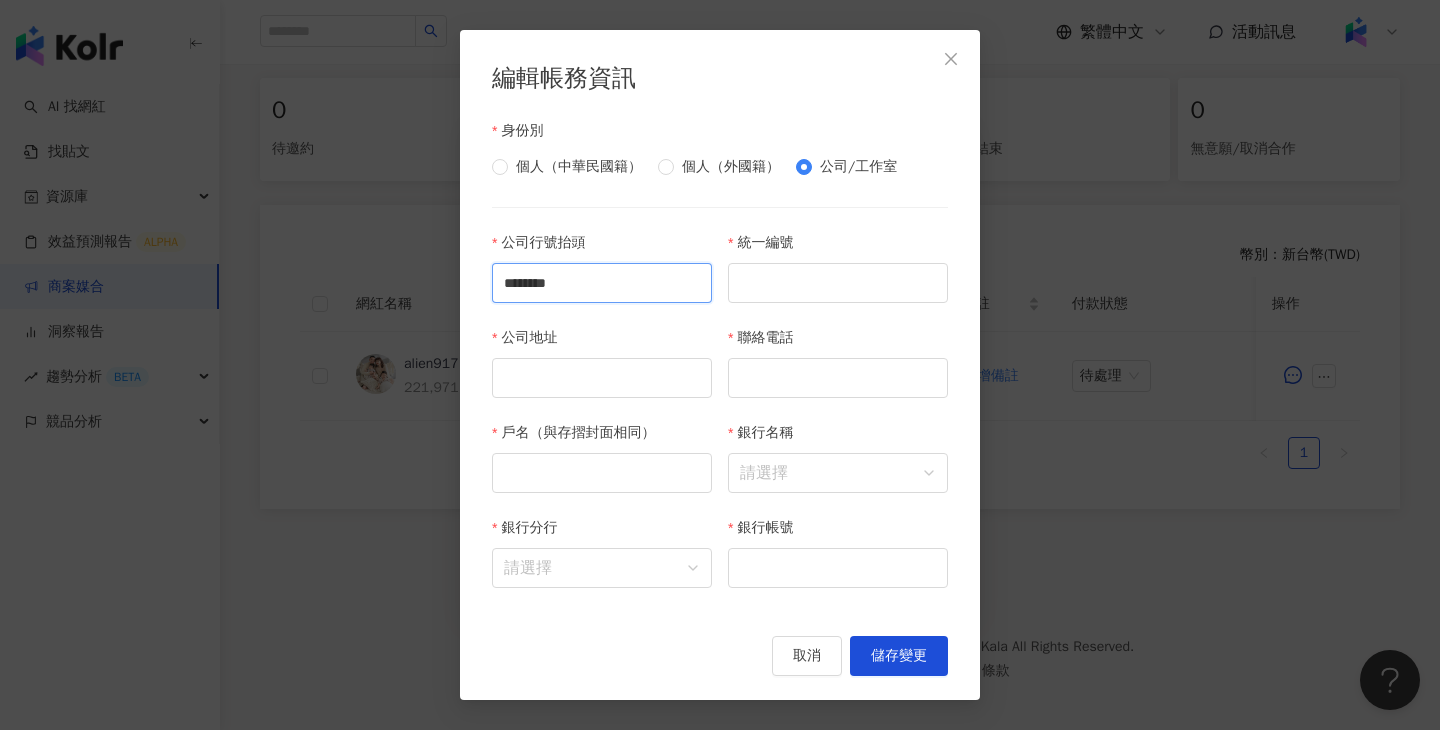 type on "********" 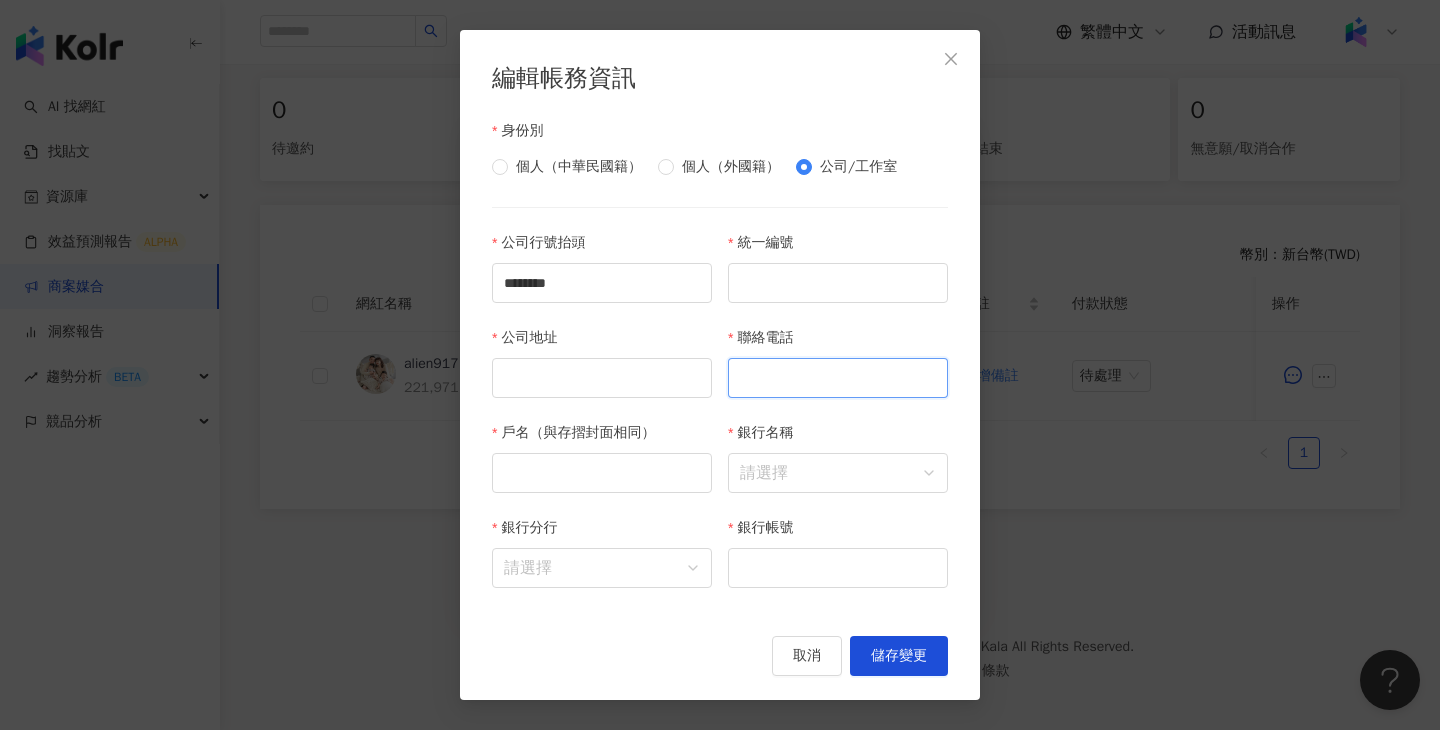 click on "聯絡電話" at bounding box center [838, 378] 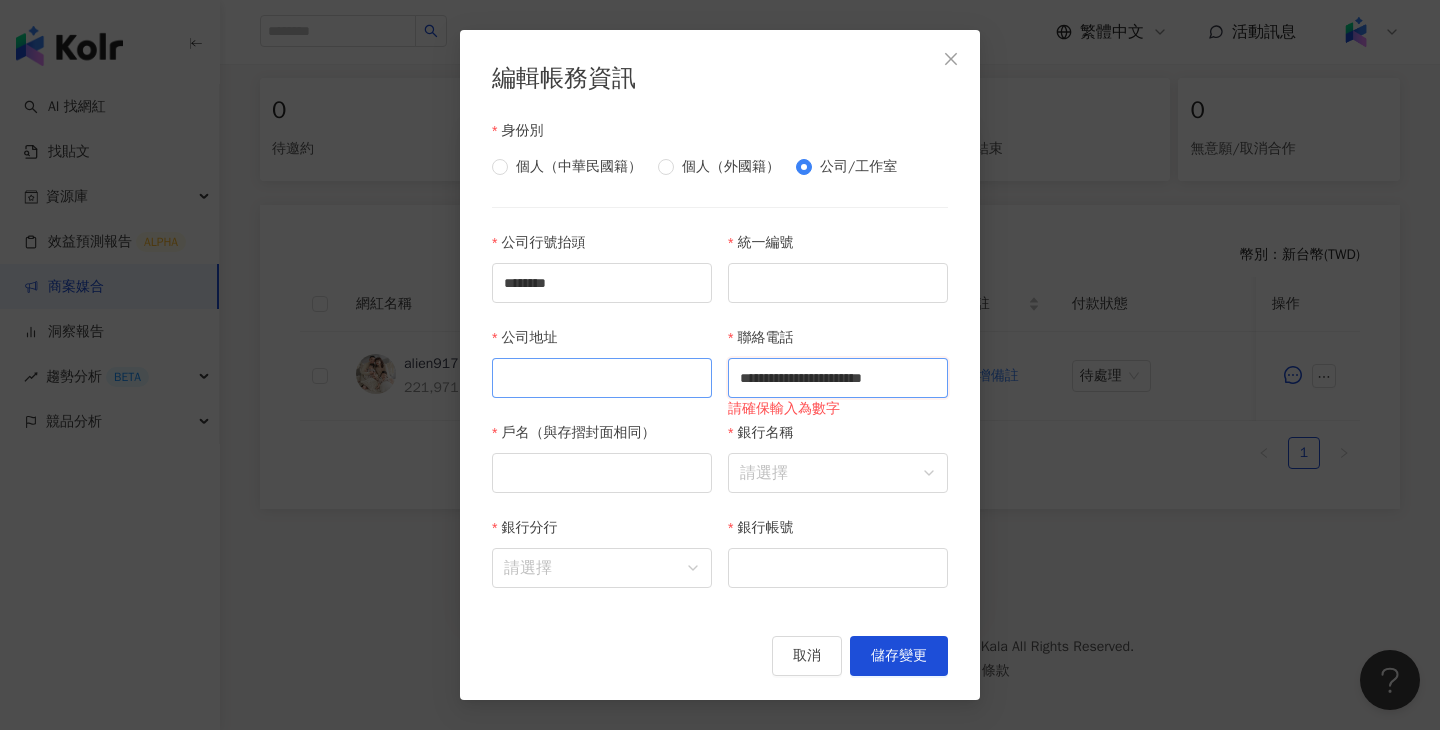 drag, startPoint x: 824, startPoint y: 379, endPoint x: 662, endPoint y: 379, distance: 162 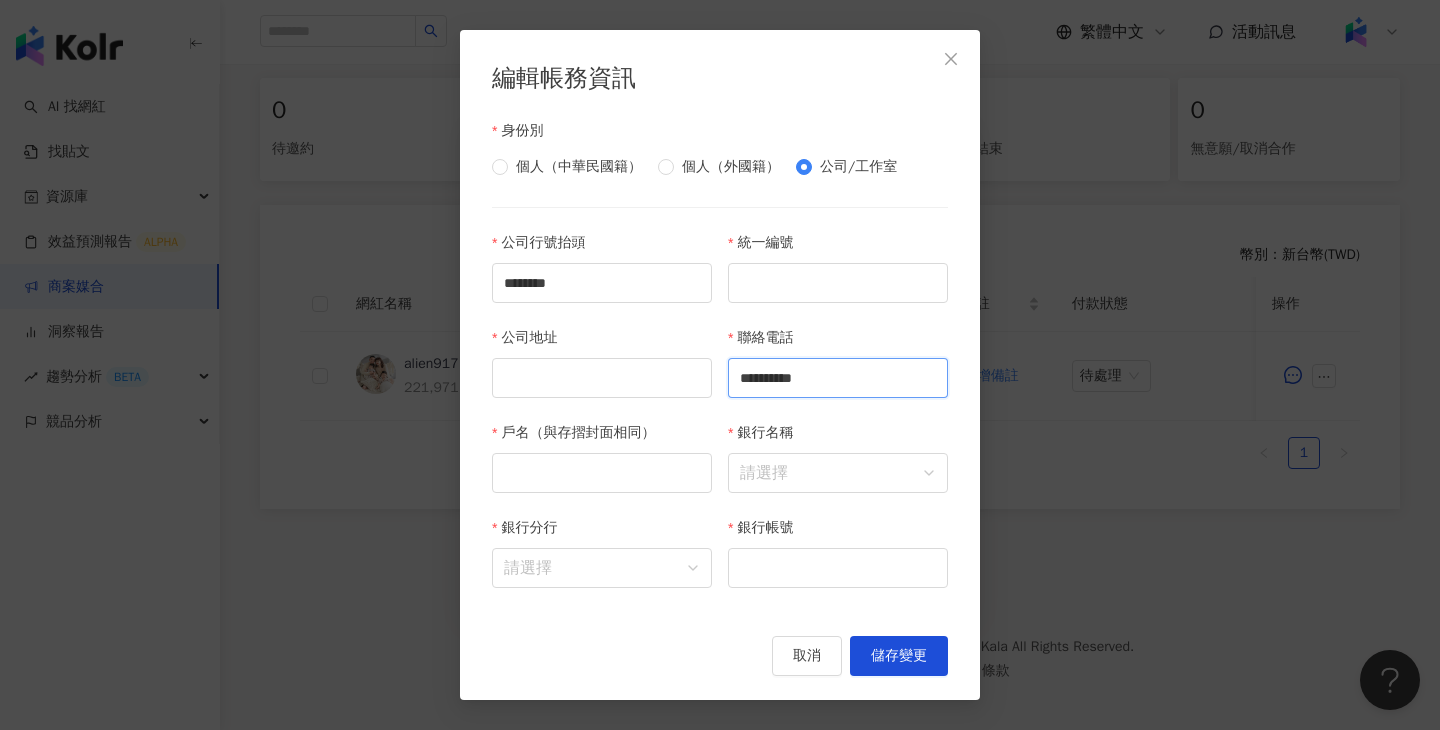 type on "**********" 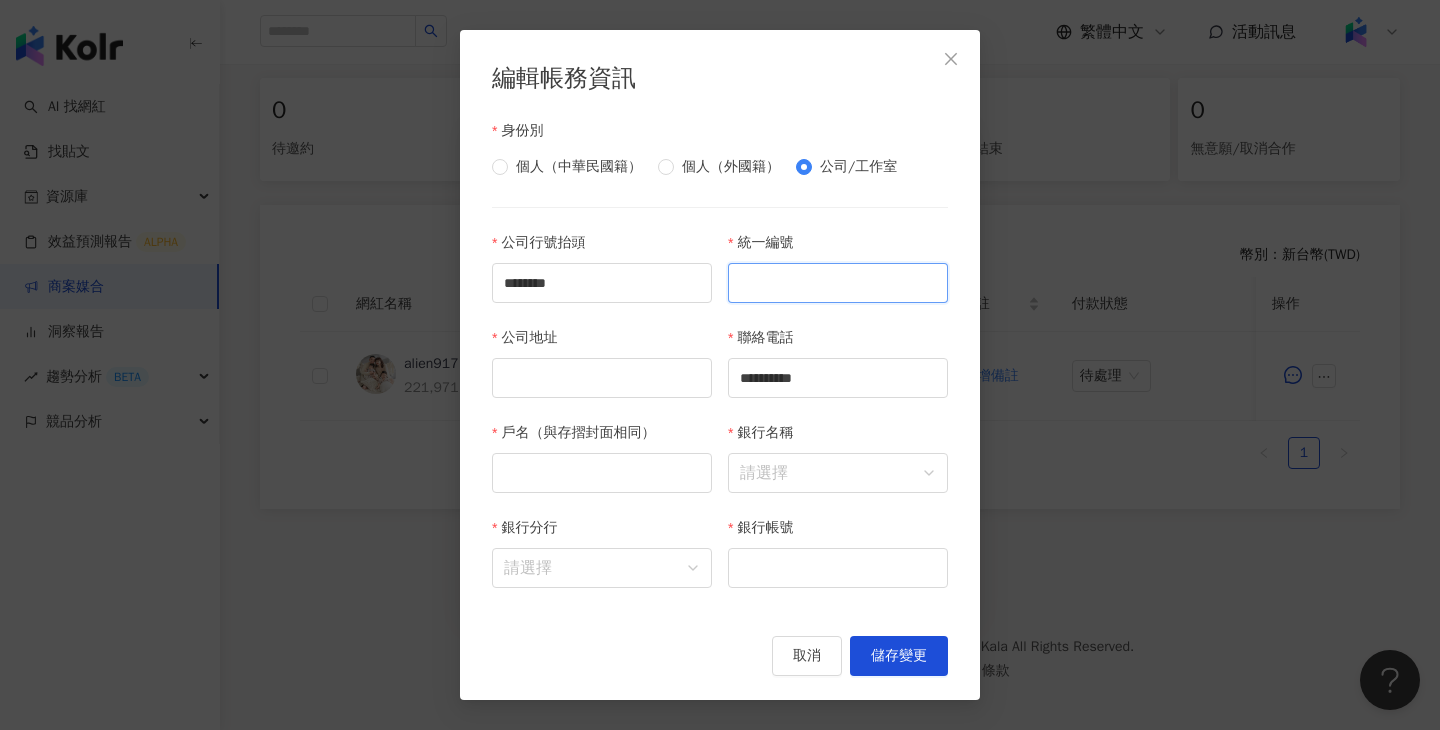 click on "統一編號" at bounding box center [838, 283] 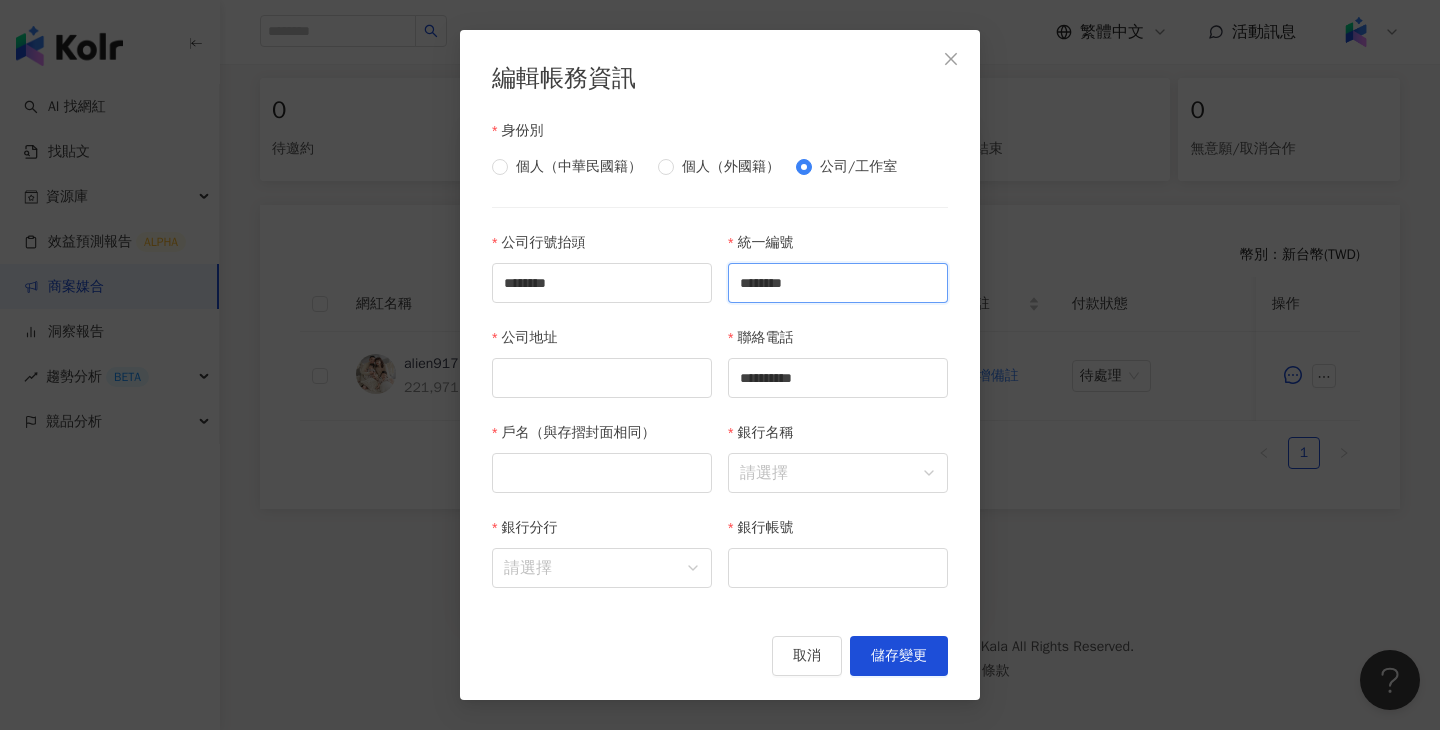 type on "********" 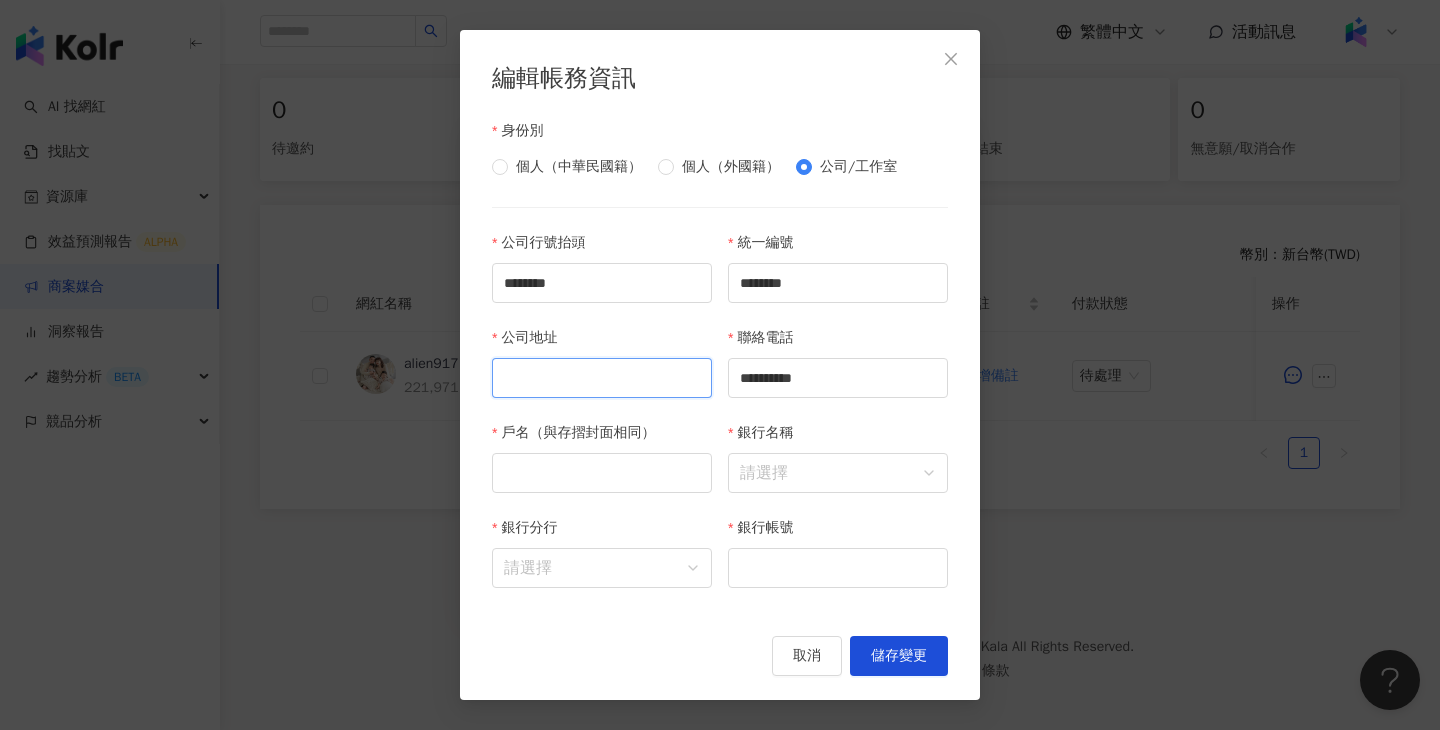 click on "公司地址" at bounding box center [602, 378] 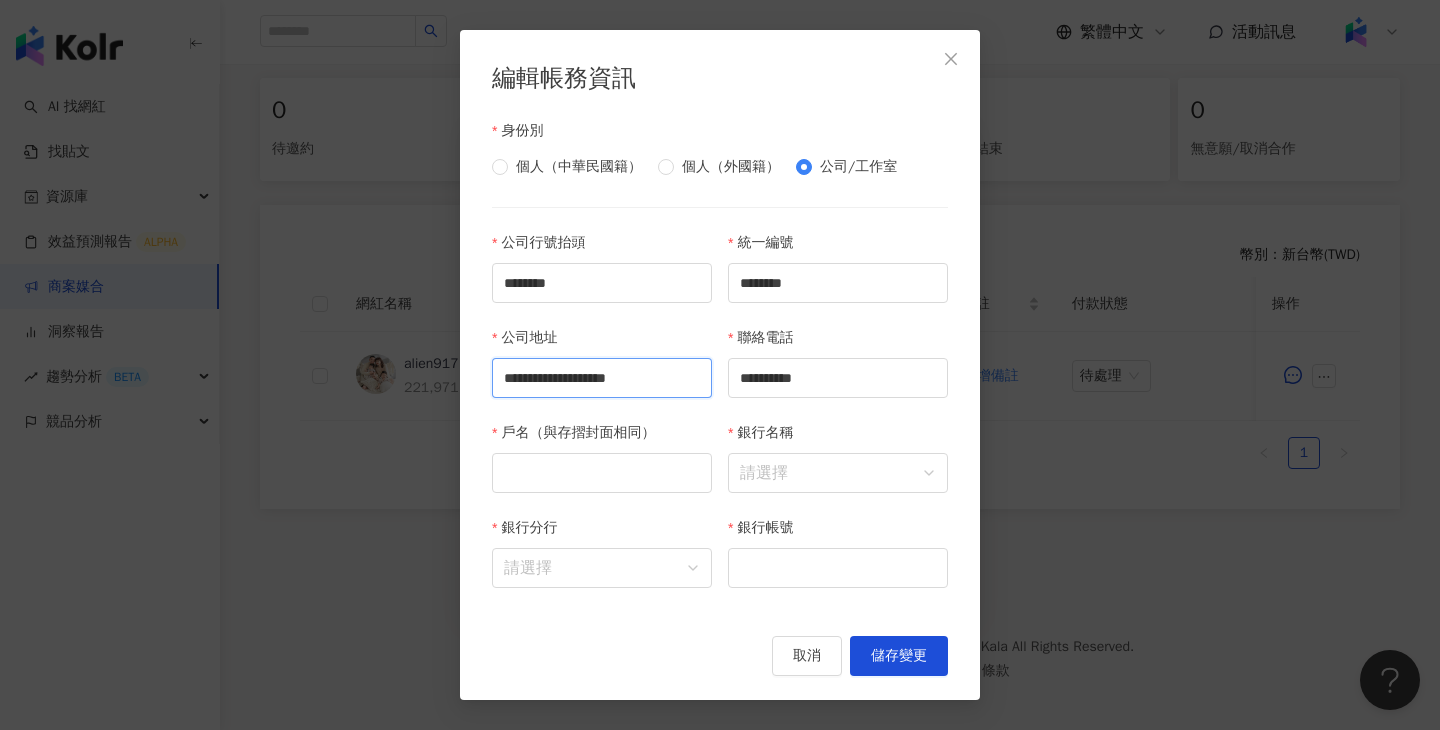 scroll, scrollTop: 0, scrollLeft: 48, axis: horizontal 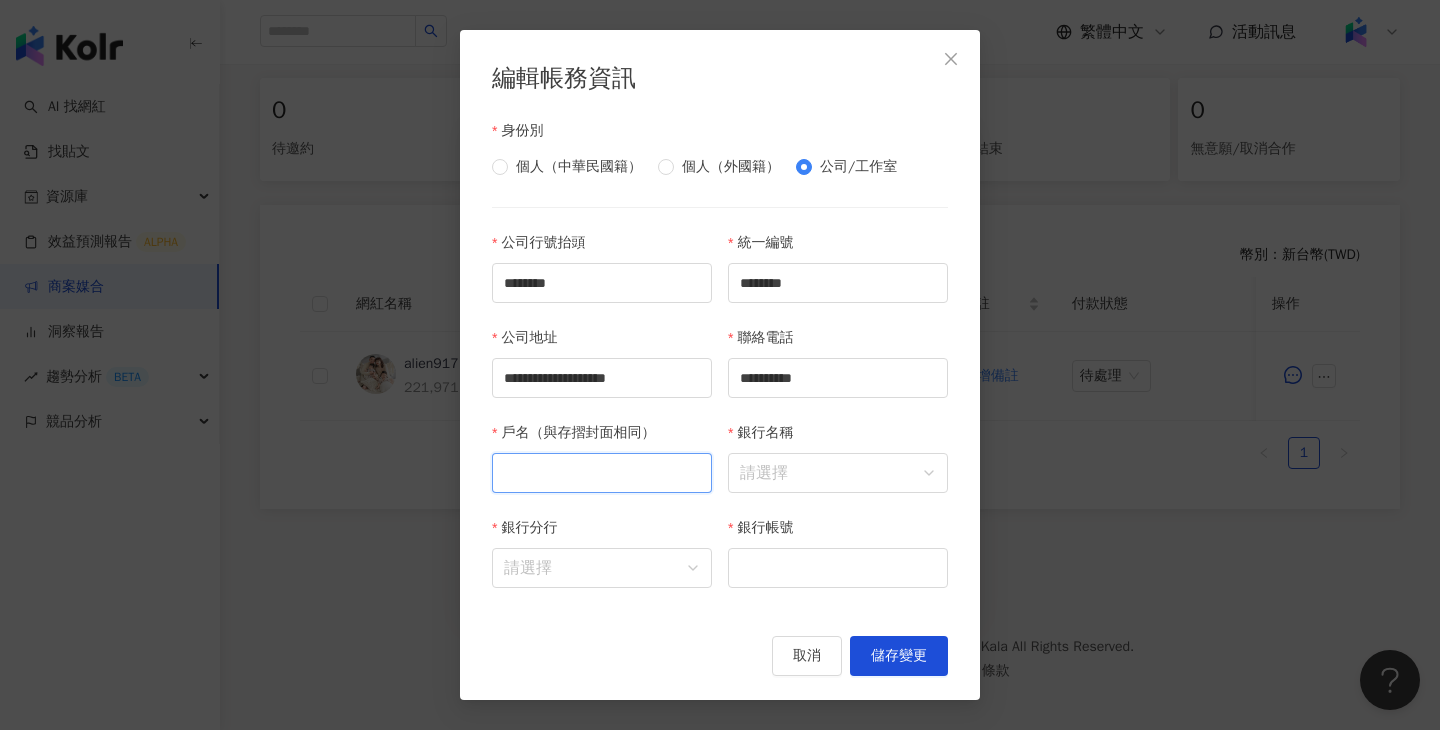 click on "戶名（與存摺封面相同）" at bounding box center [602, 473] 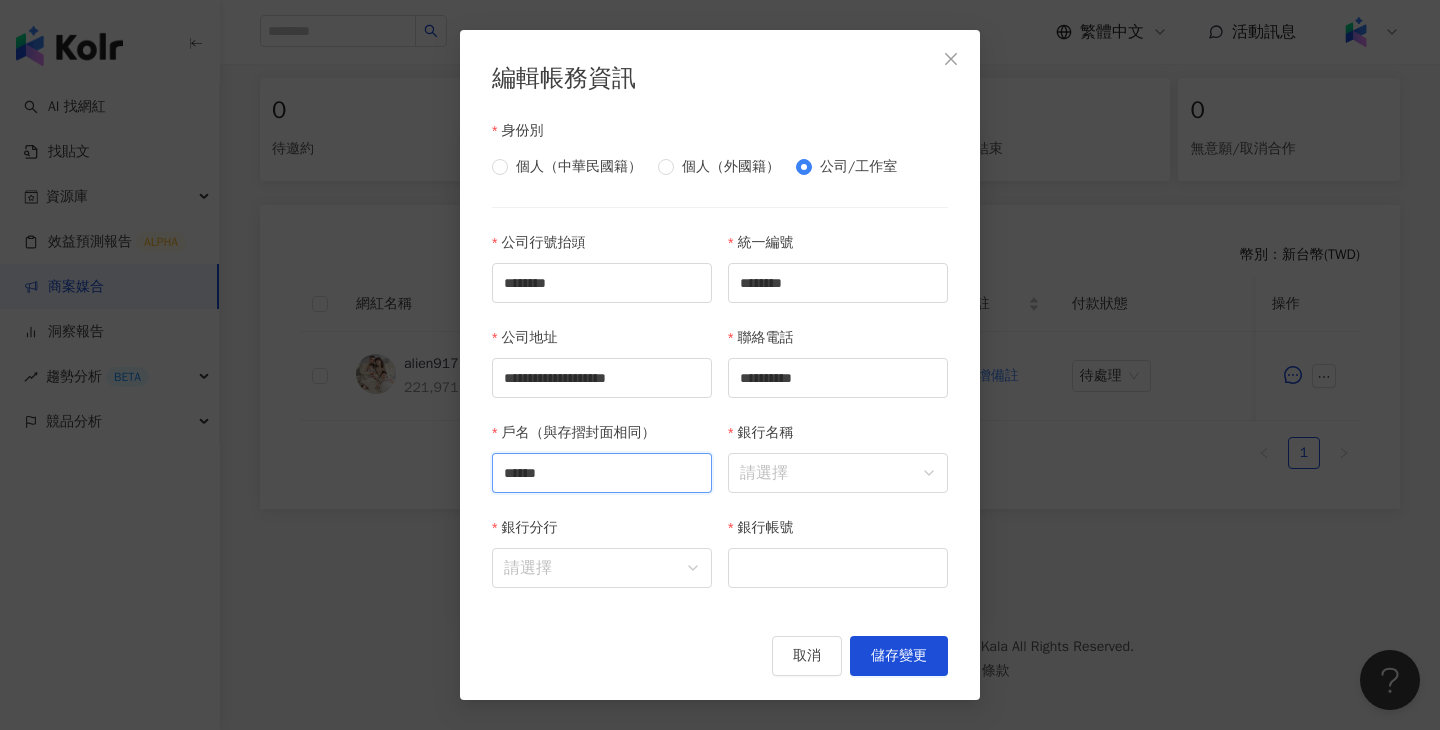 type on "******" 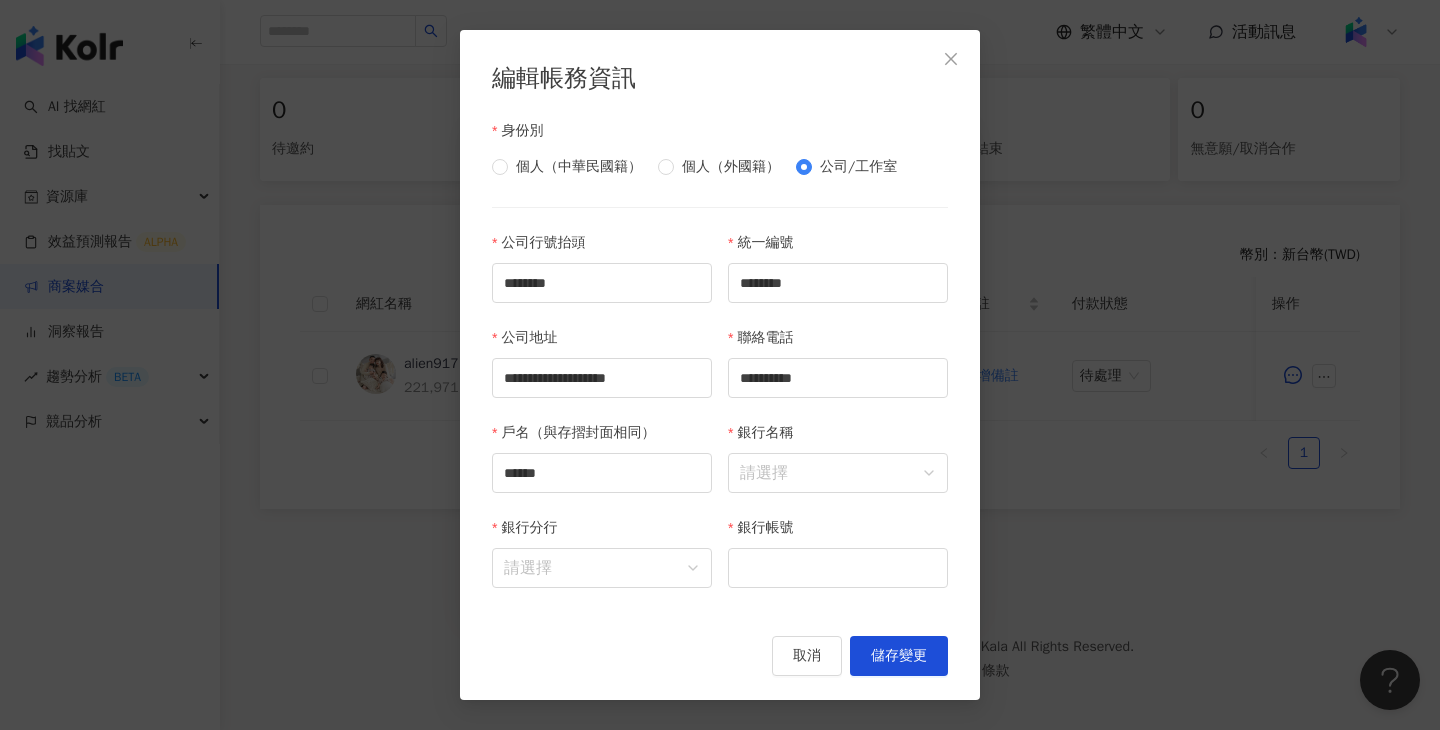 click on "銀行帳號" at bounding box center (838, 564) 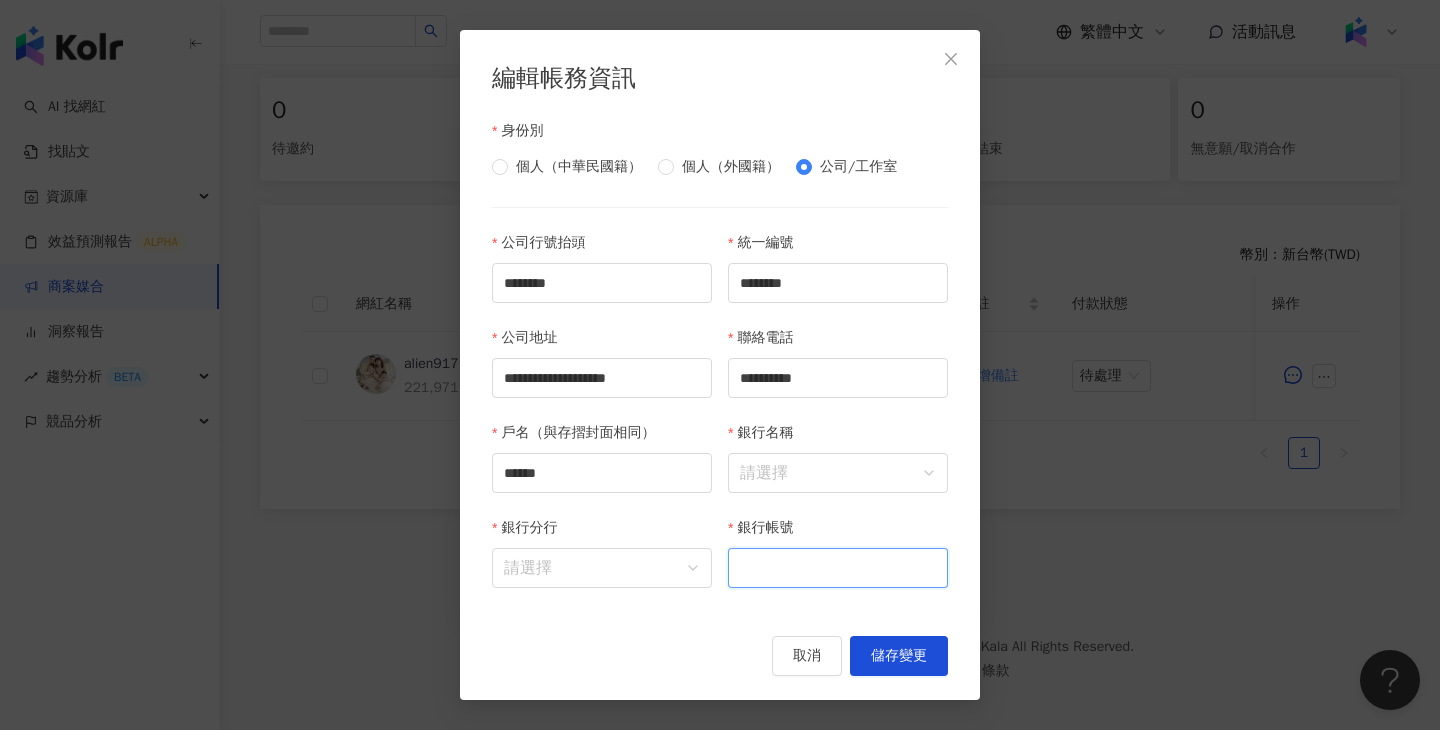 click on "銀行帳號" at bounding box center (838, 568) 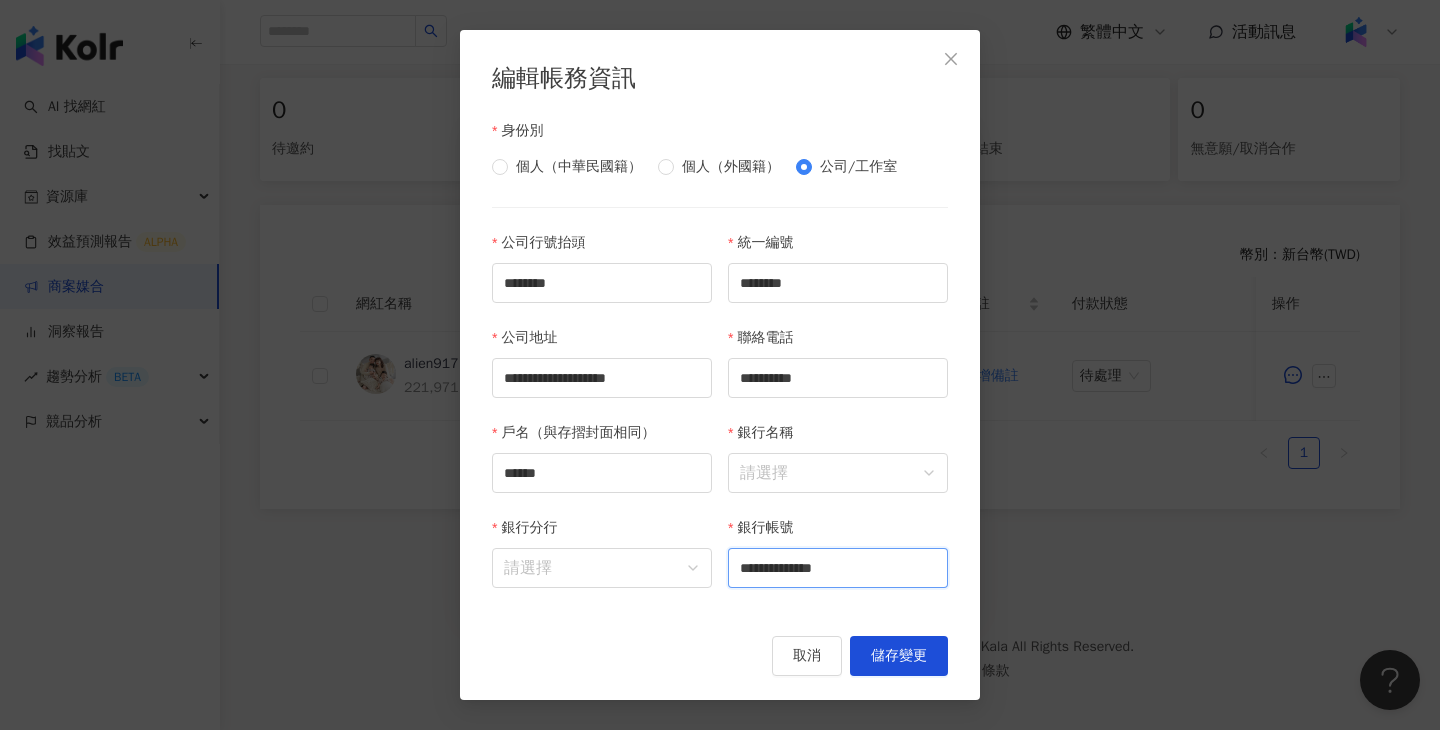 type on "**********" 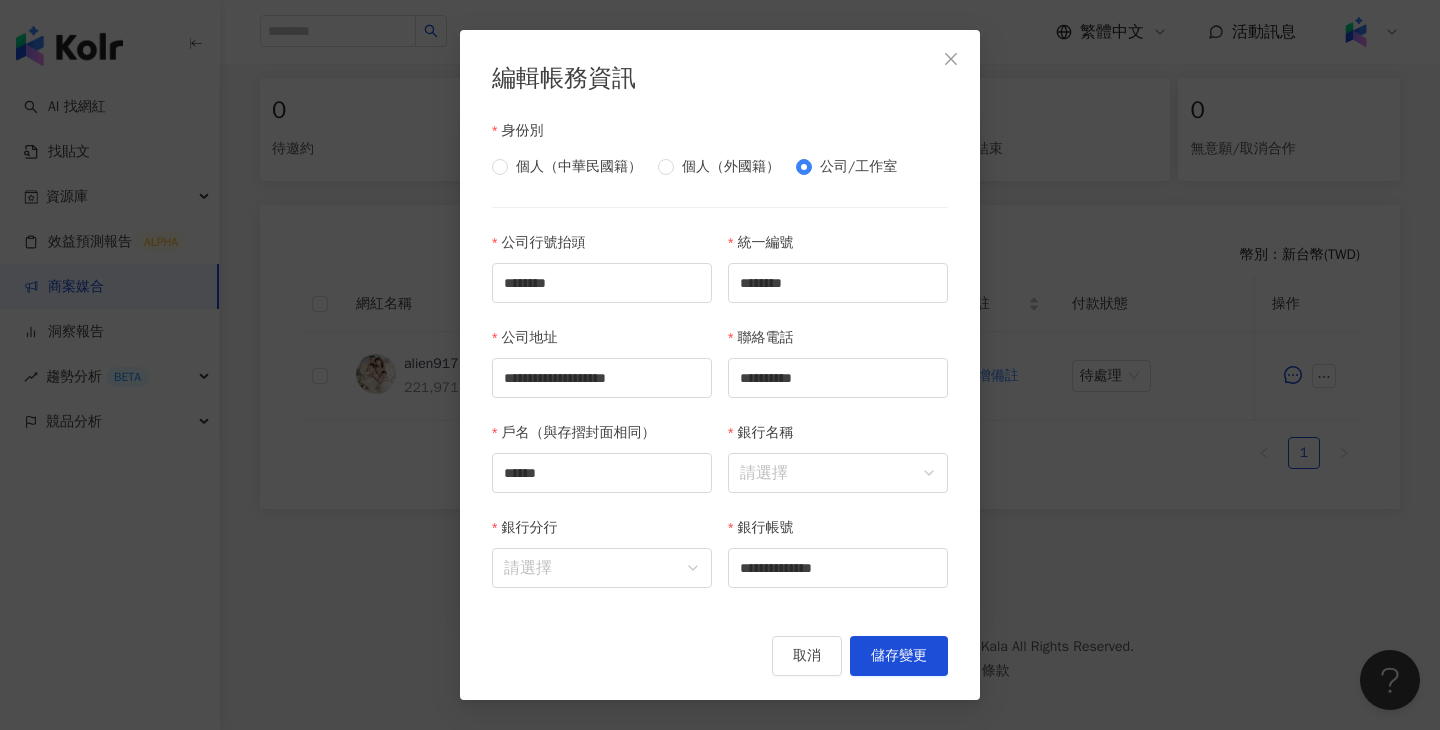 click on "**********" at bounding box center (720, 365) 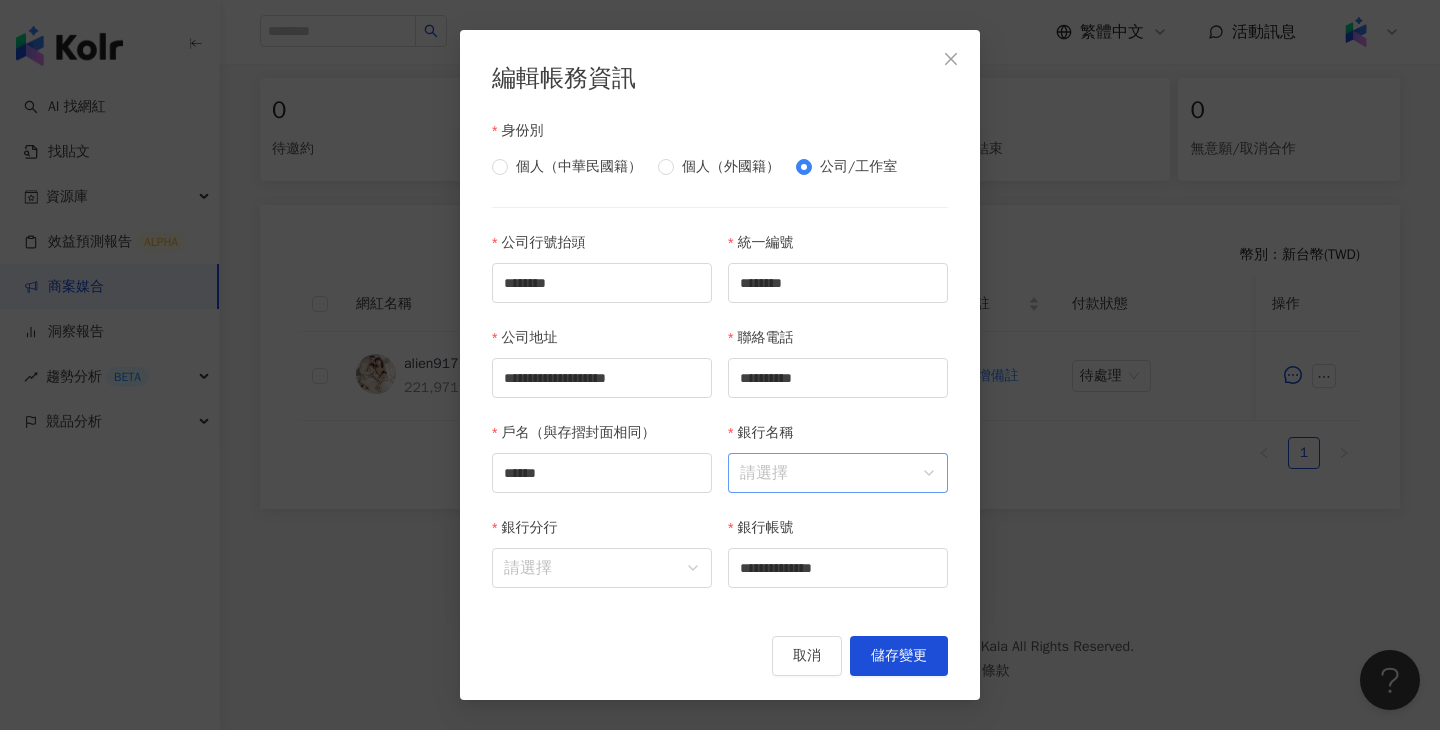 click on "銀行名稱" at bounding box center (838, 473) 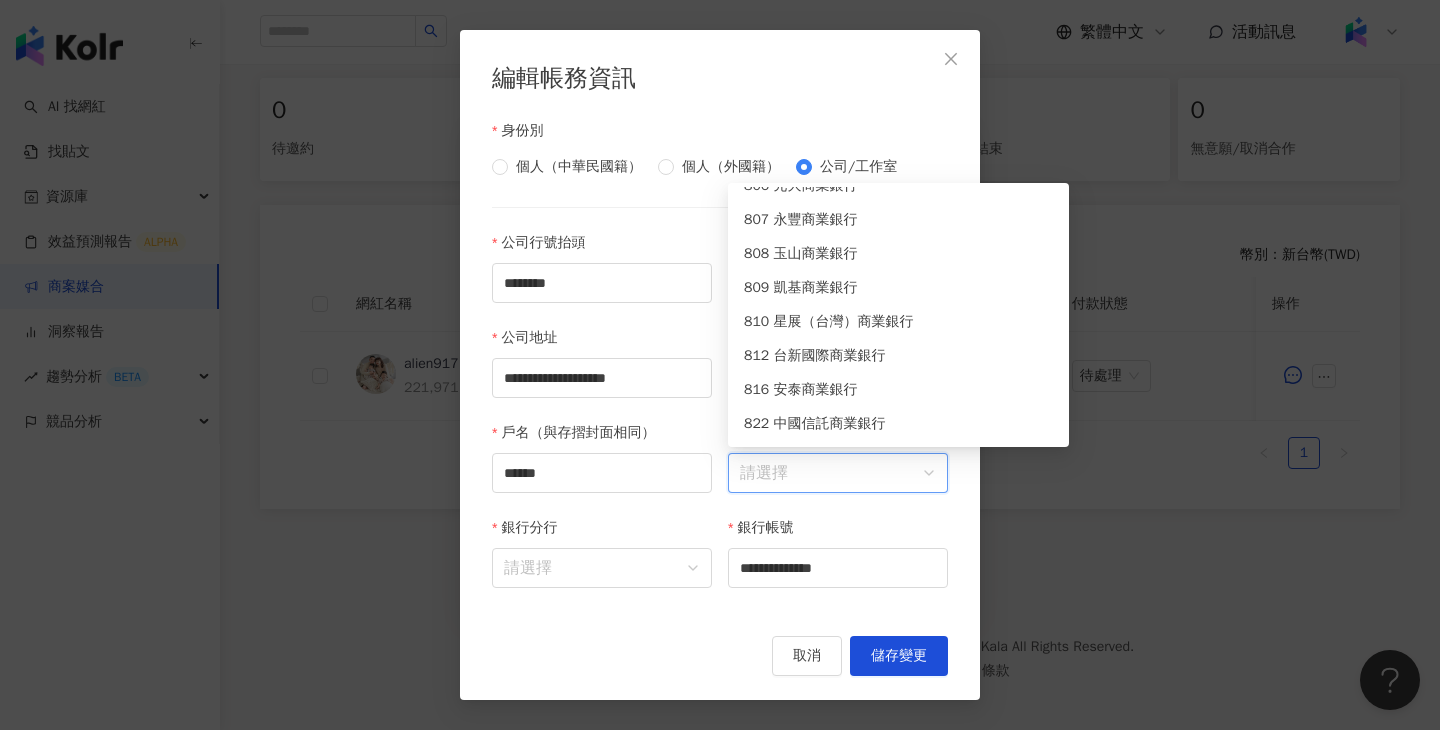 scroll, scrollTop: 7237, scrollLeft: 0, axis: vertical 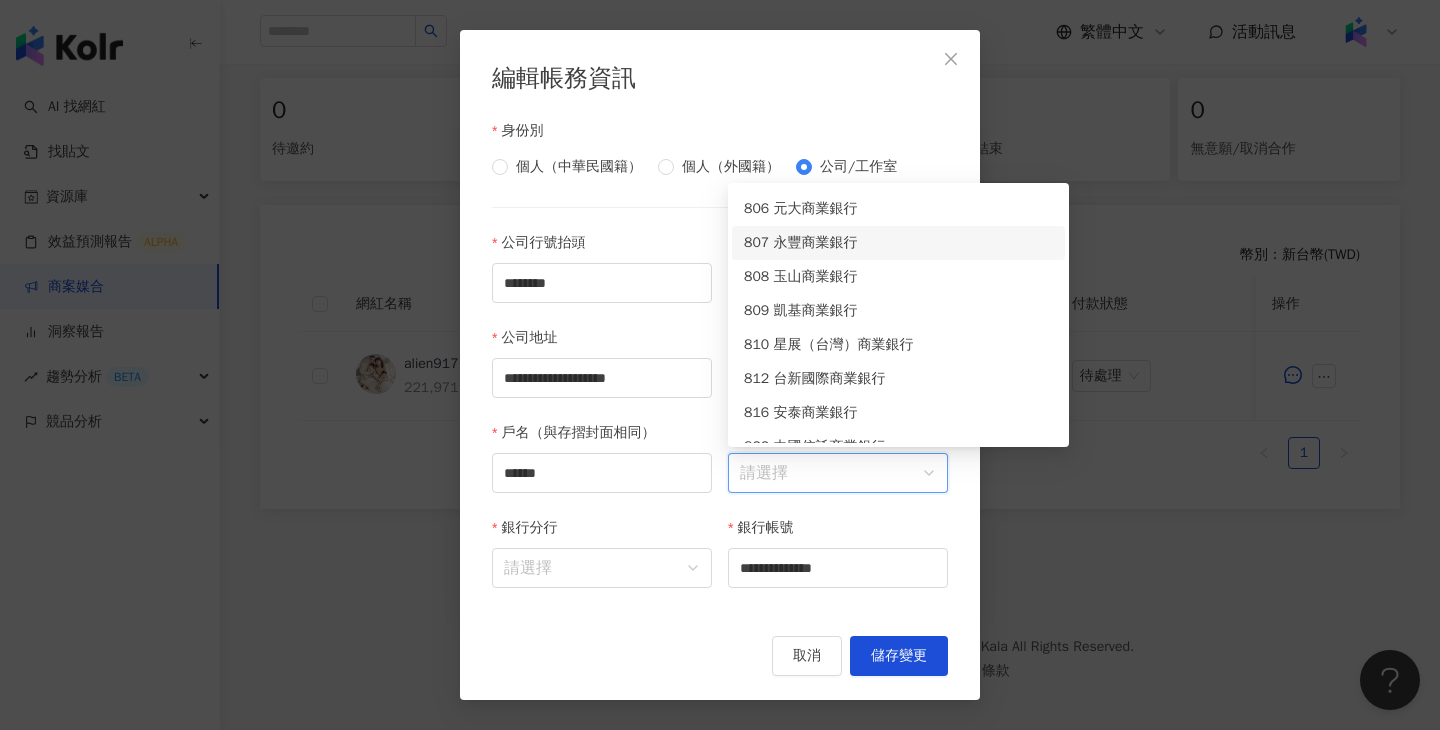 click on "807 永豐商業銀行" at bounding box center (898, 243) 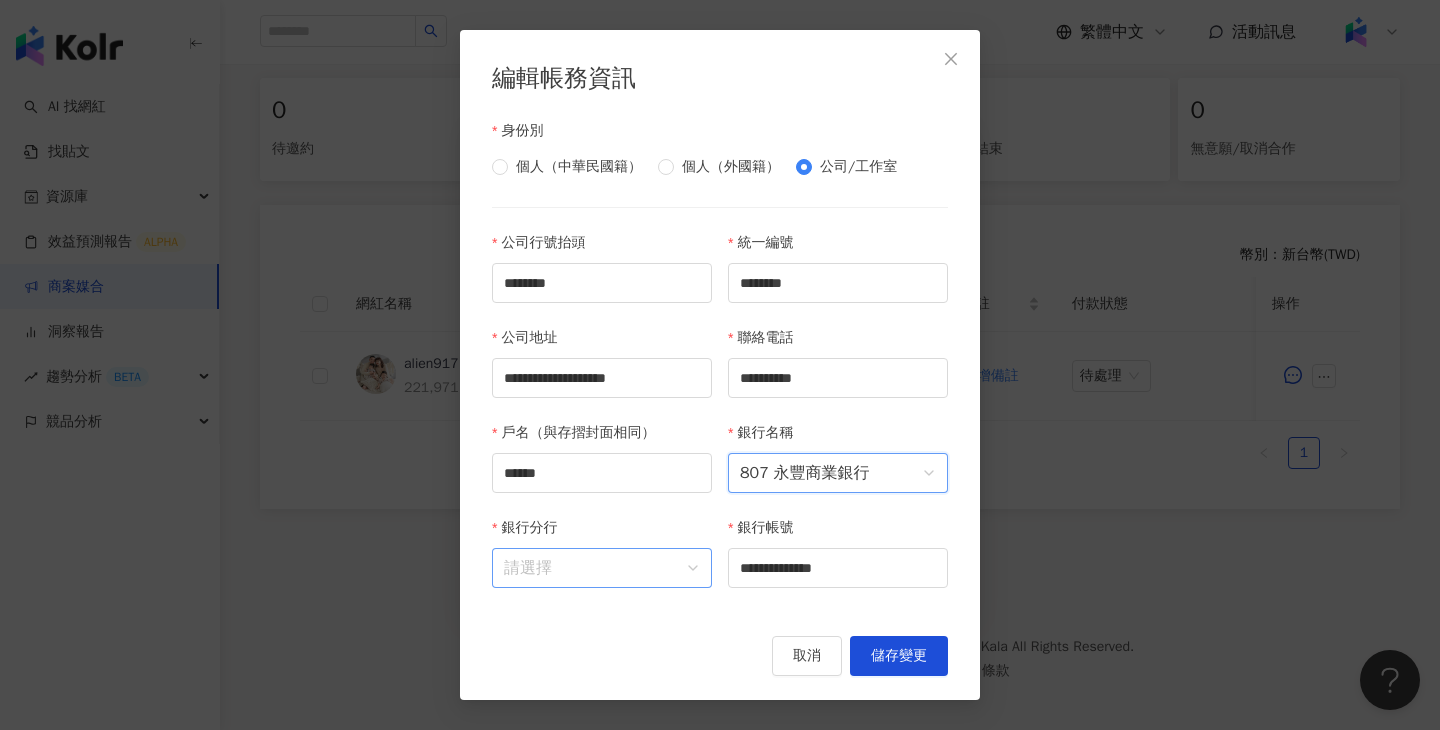 click on "銀行分行" at bounding box center (602, 568) 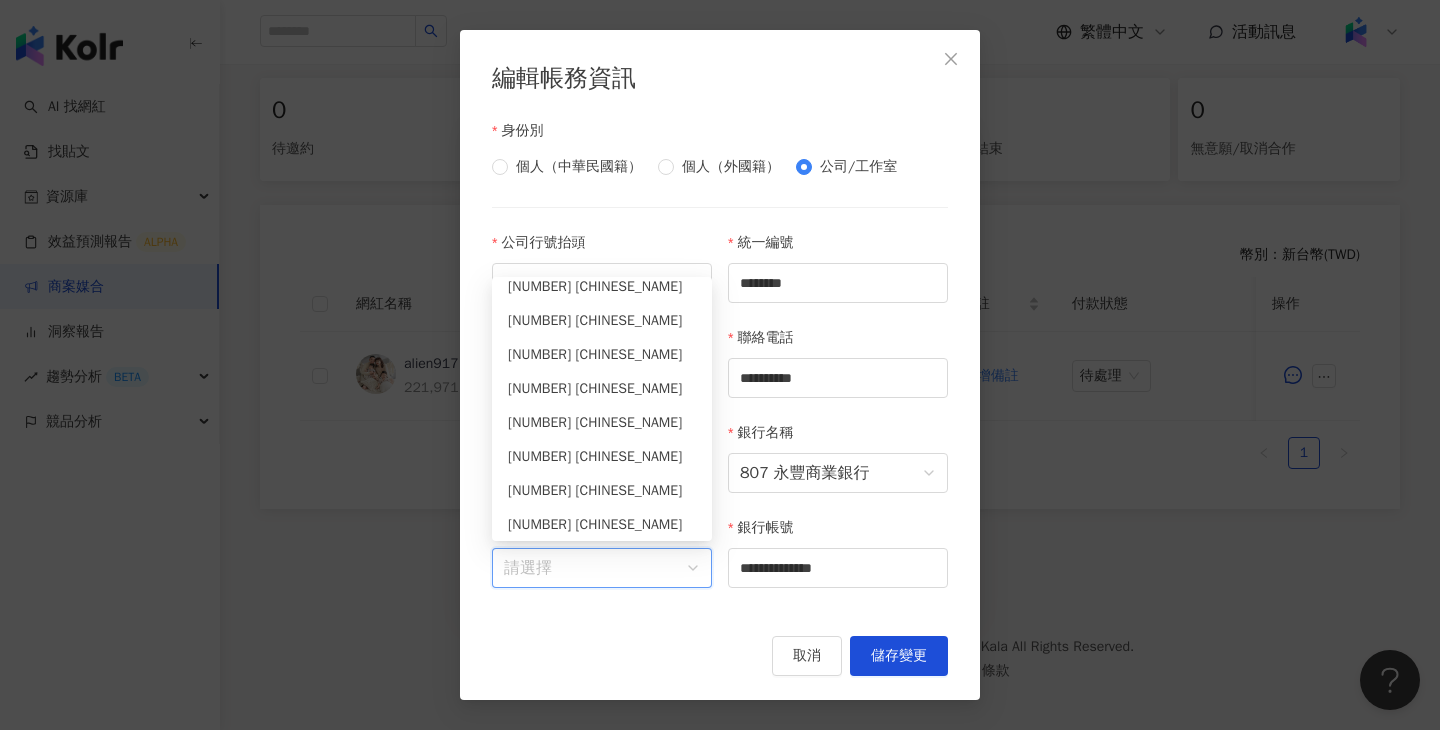 scroll, scrollTop: 1542, scrollLeft: 0, axis: vertical 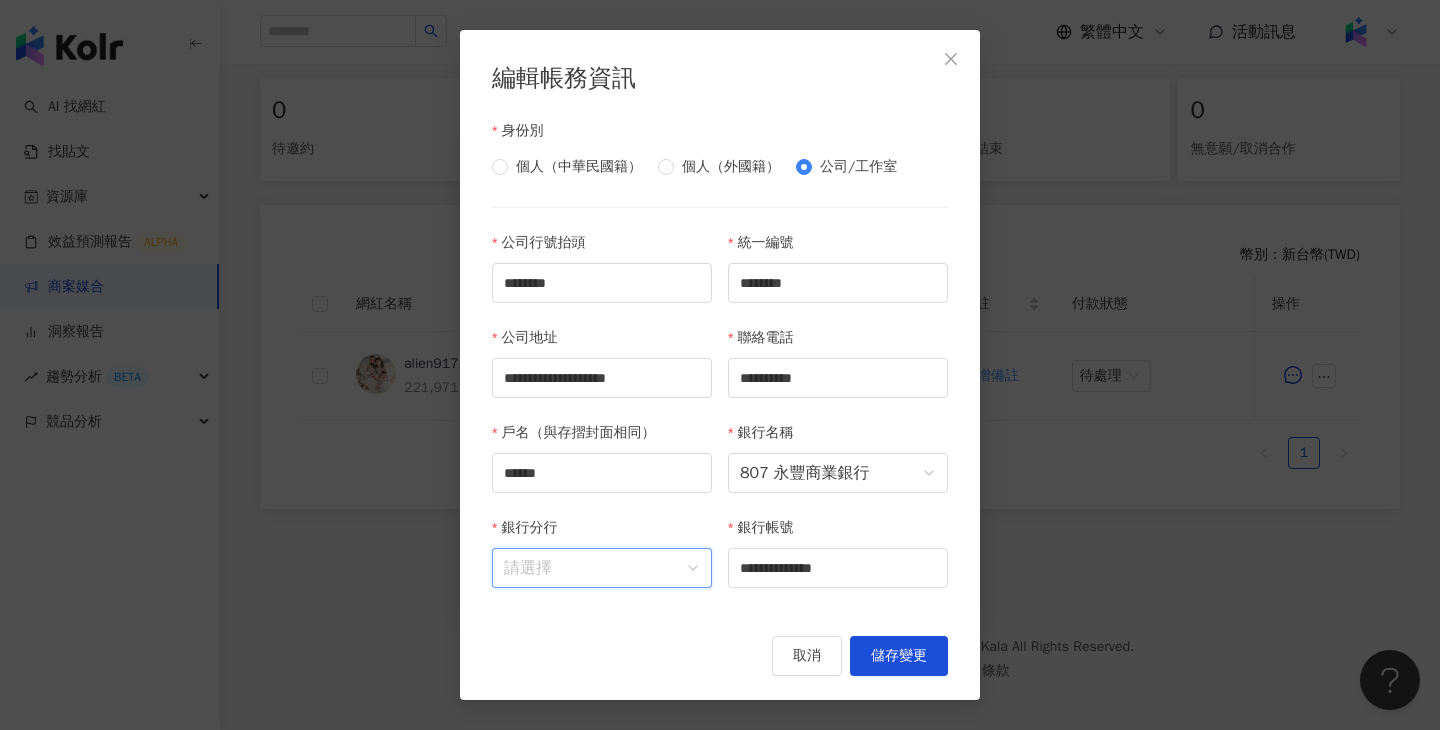 click on "銀行分行" at bounding box center (602, 568) 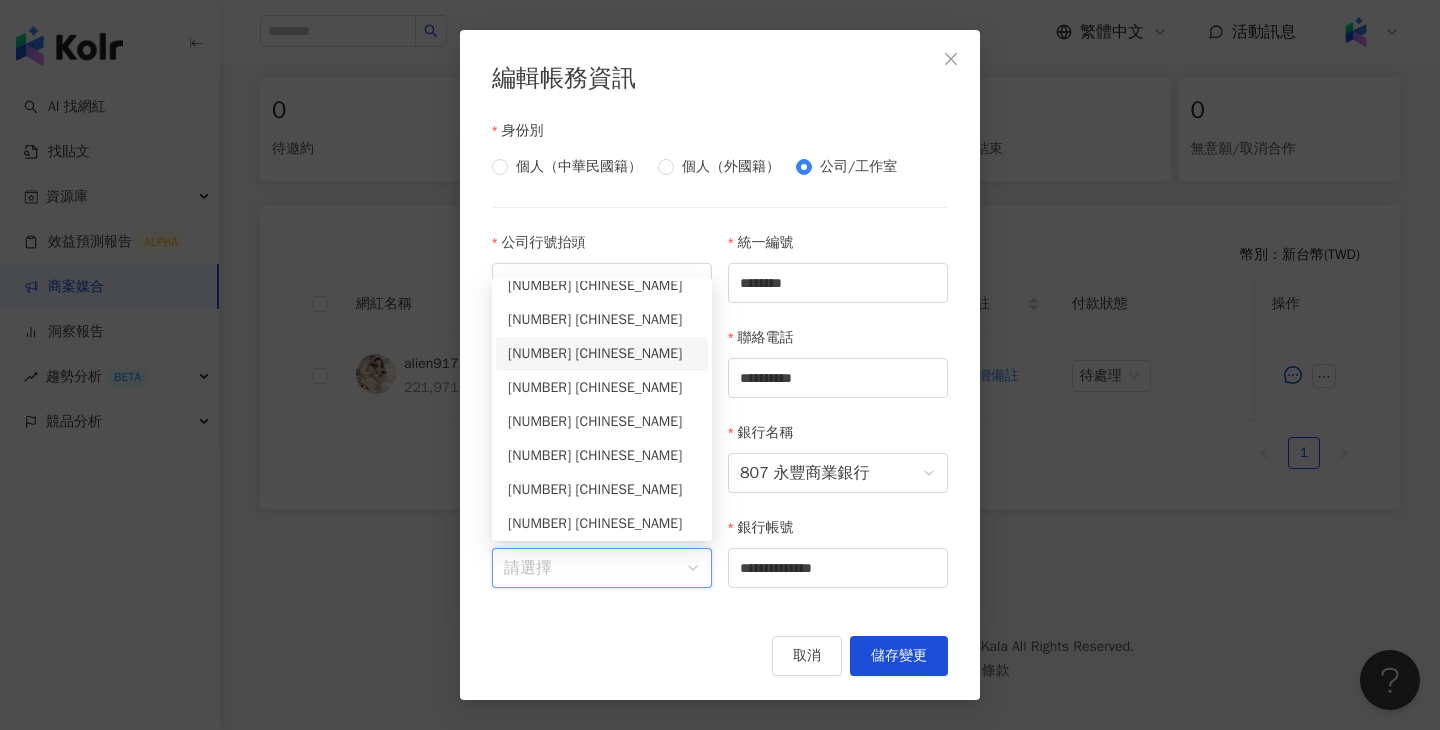 click on "銀行分行" at bounding box center (602, 568) 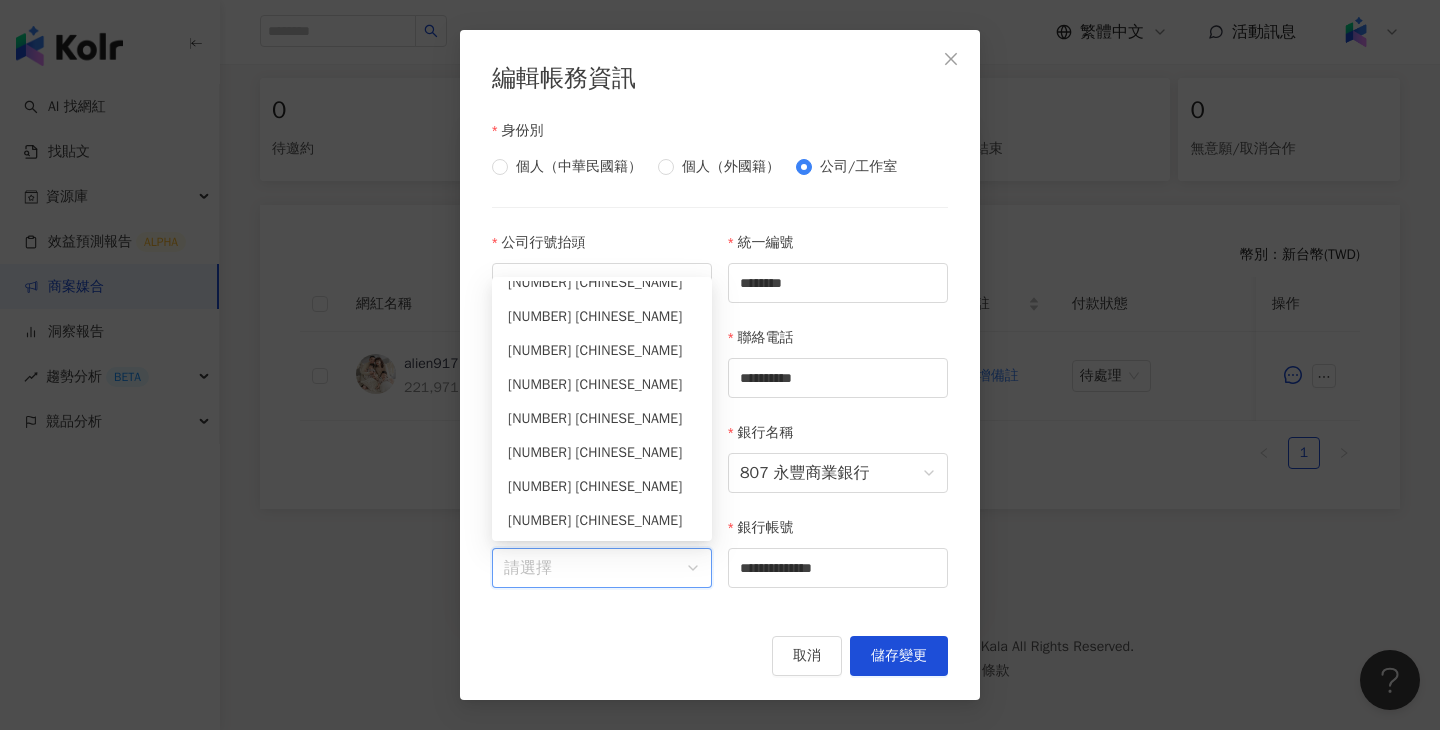 scroll, scrollTop: 455, scrollLeft: 0, axis: vertical 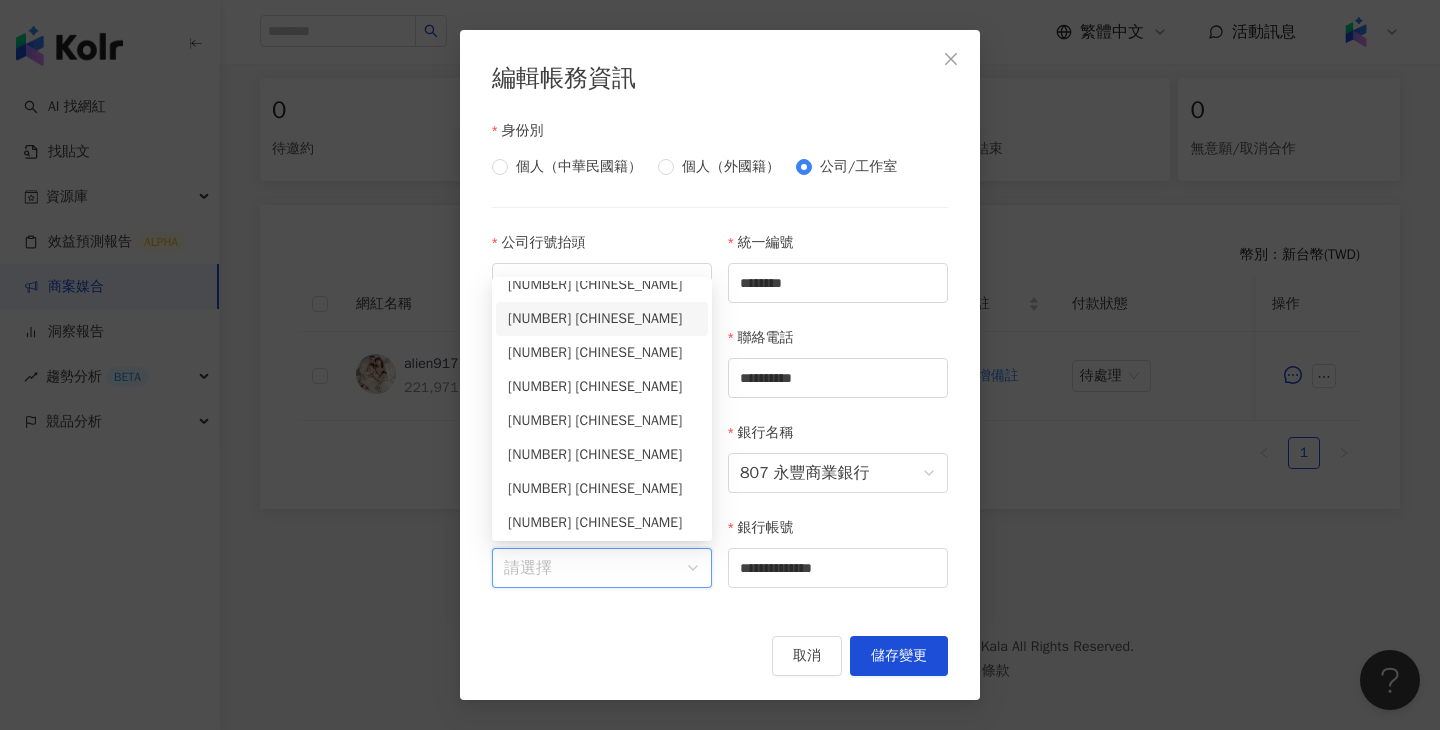 click on "8070173 三民分行" at bounding box center (602, 319) 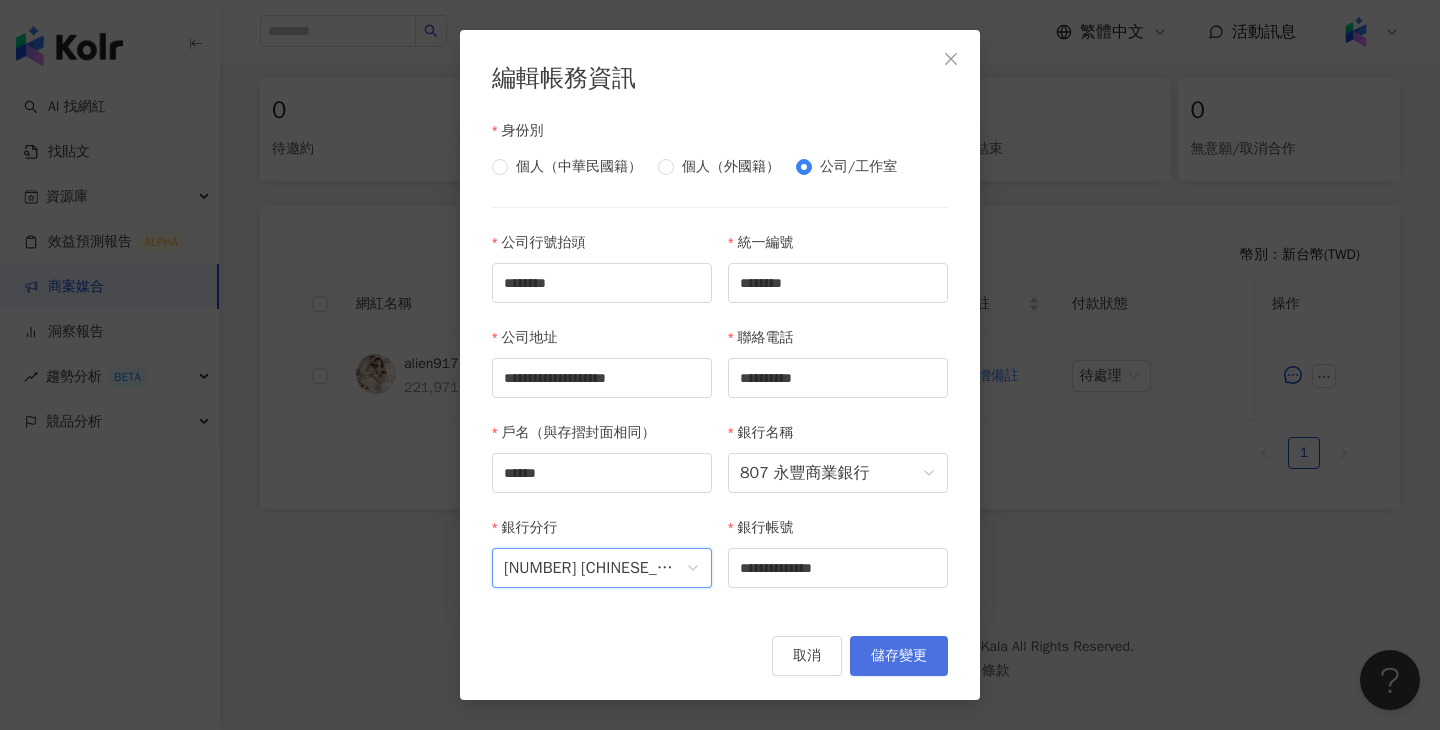click on "儲存變更" at bounding box center [899, 656] 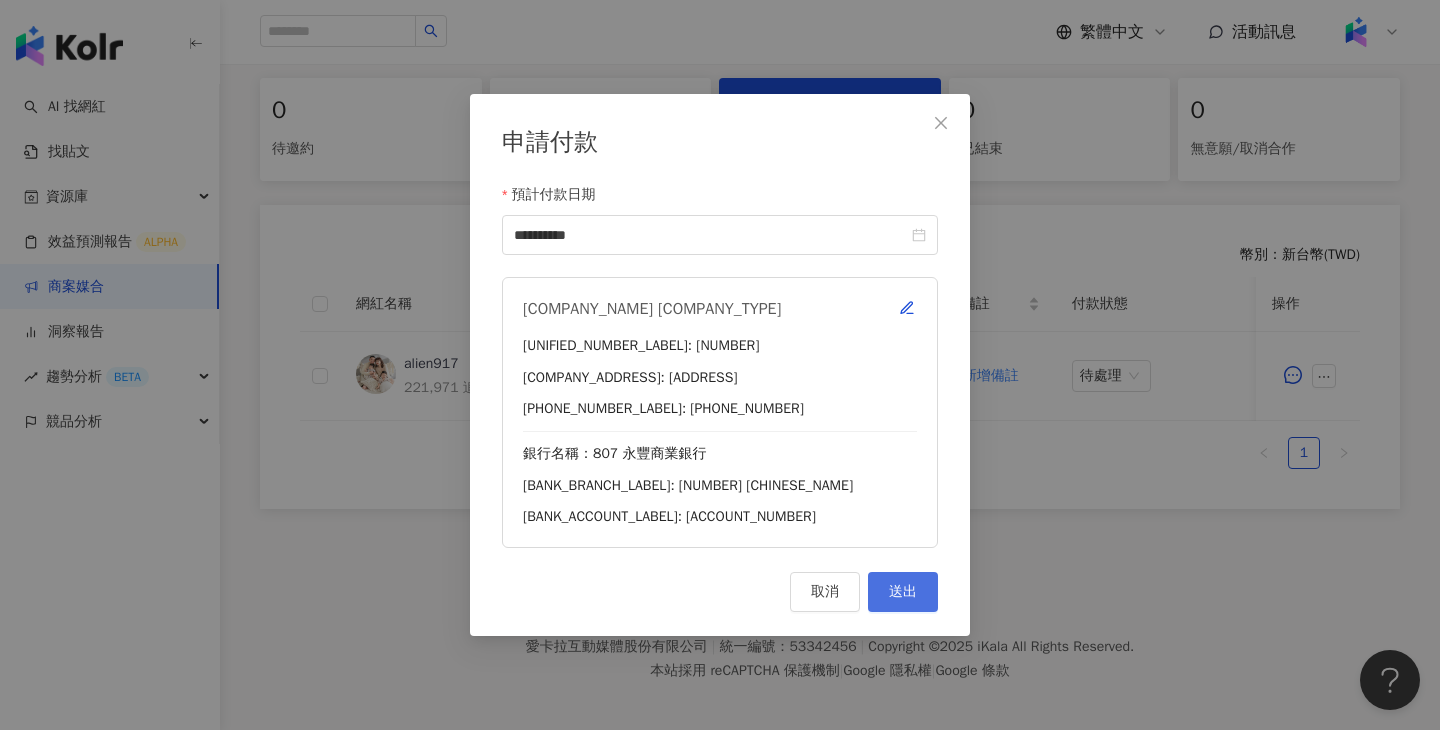 click on "送出" at bounding box center [903, 592] 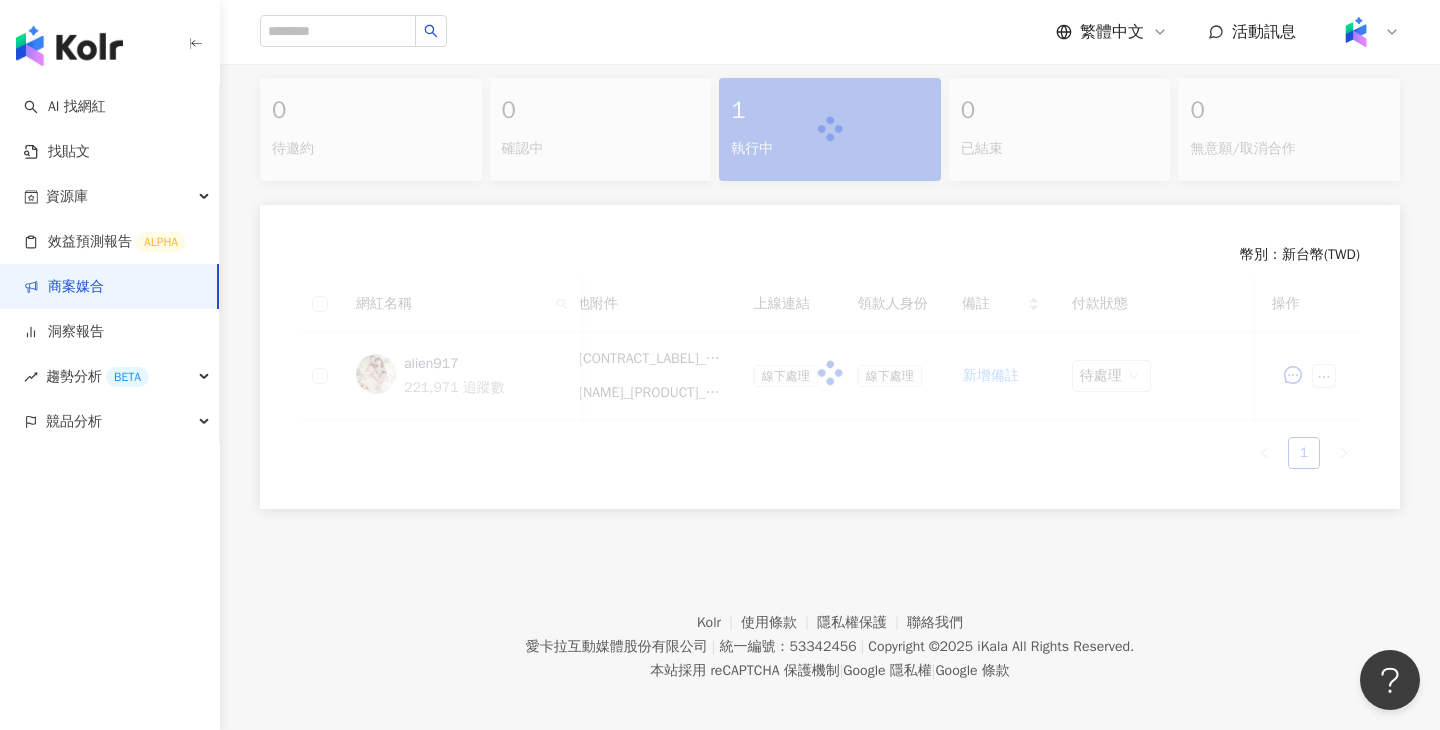 scroll, scrollTop: 410, scrollLeft: 0, axis: vertical 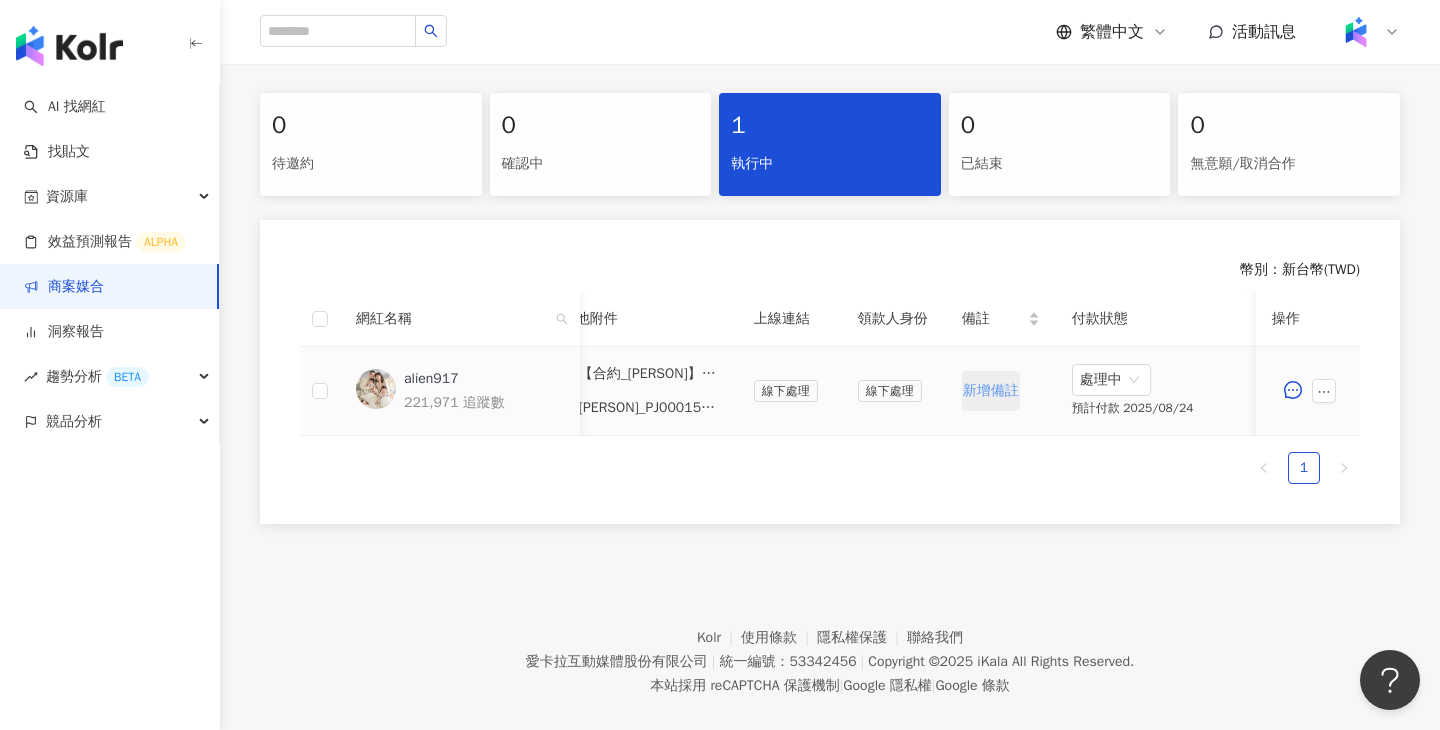 click on "新增備註" at bounding box center (991, 391) 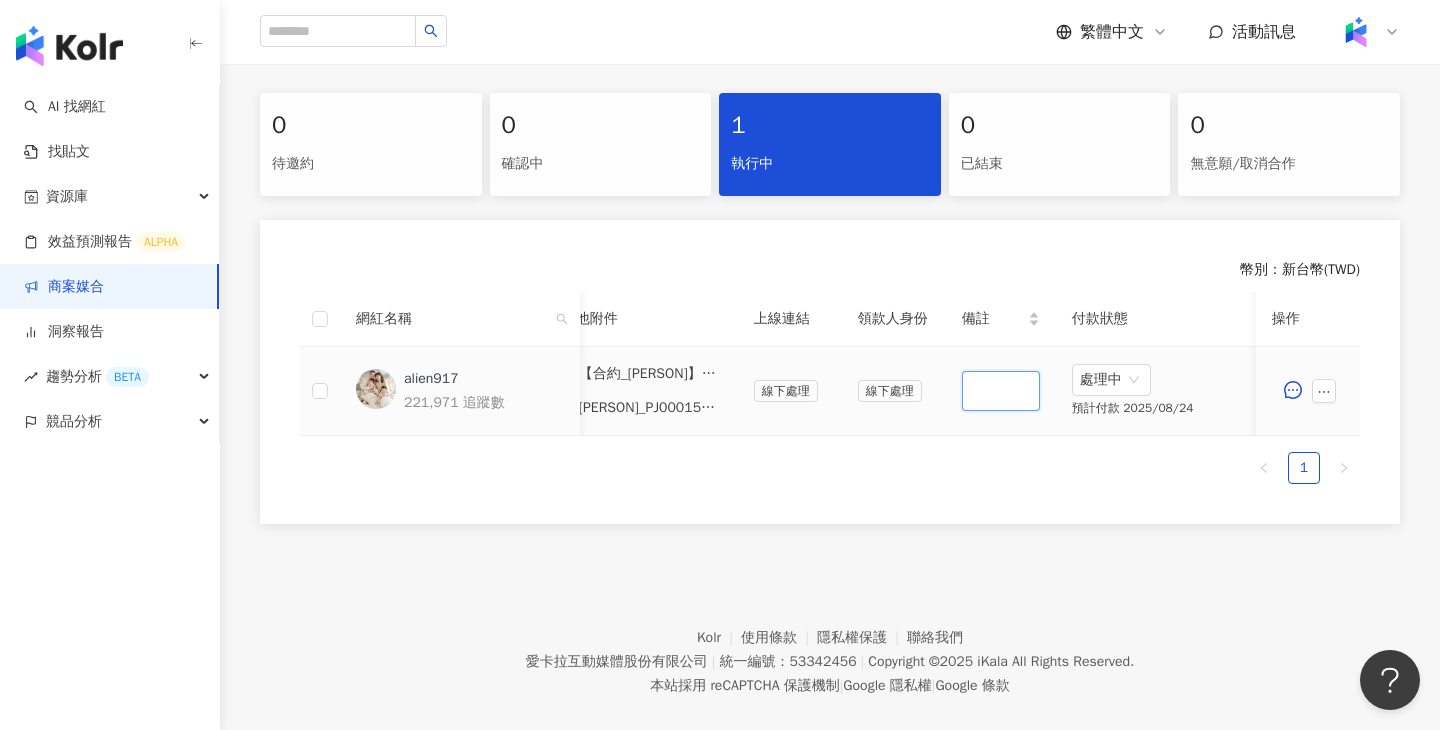 click at bounding box center (1001, 391) 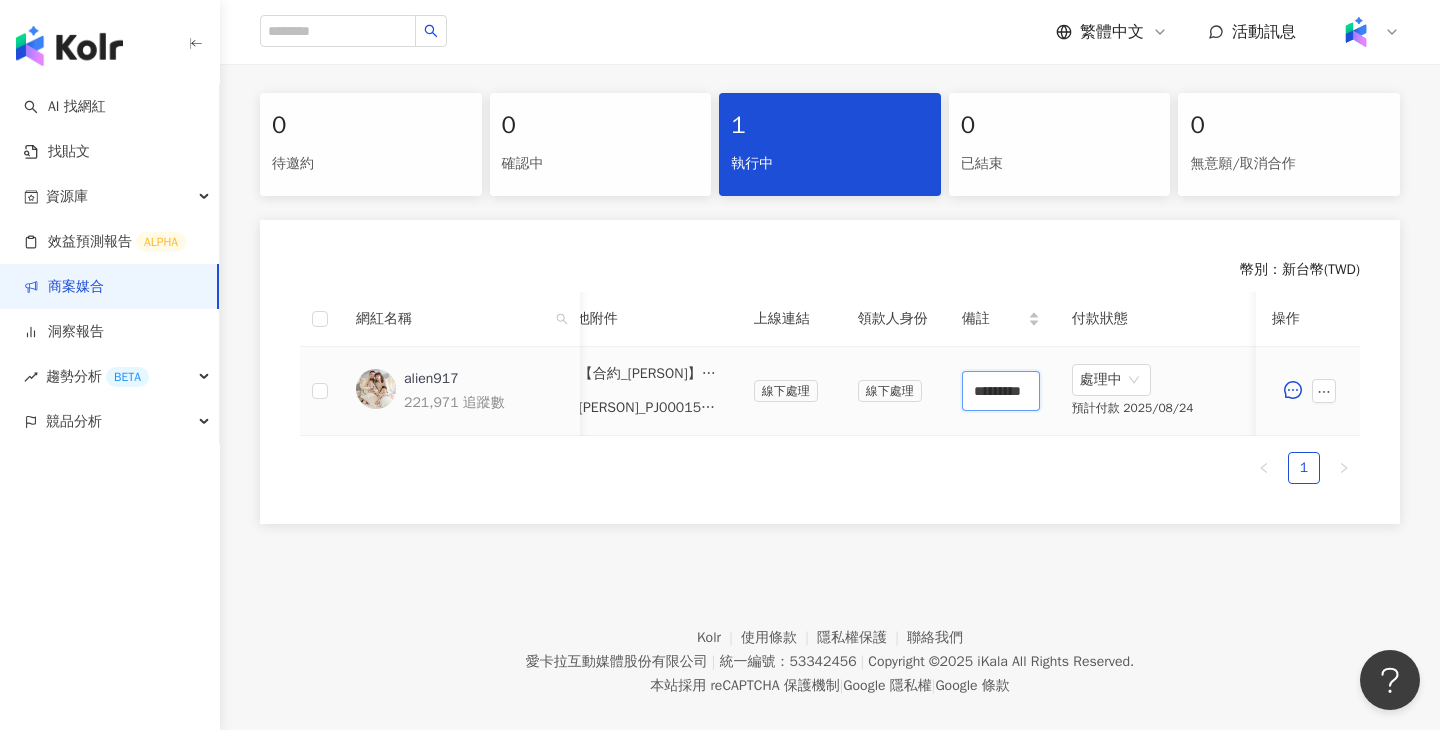 scroll, scrollTop: 0, scrollLeft: 19, axis: horizontal 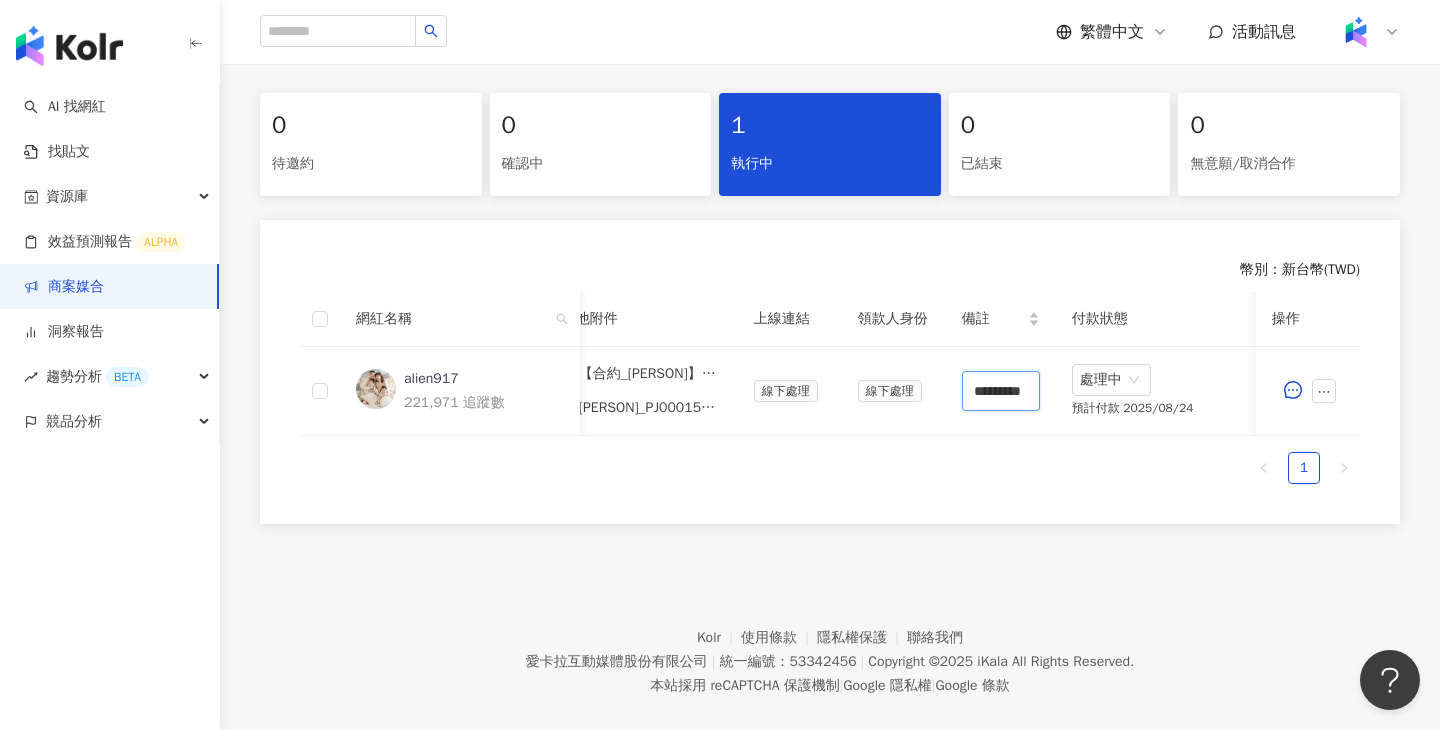 type on "*********" 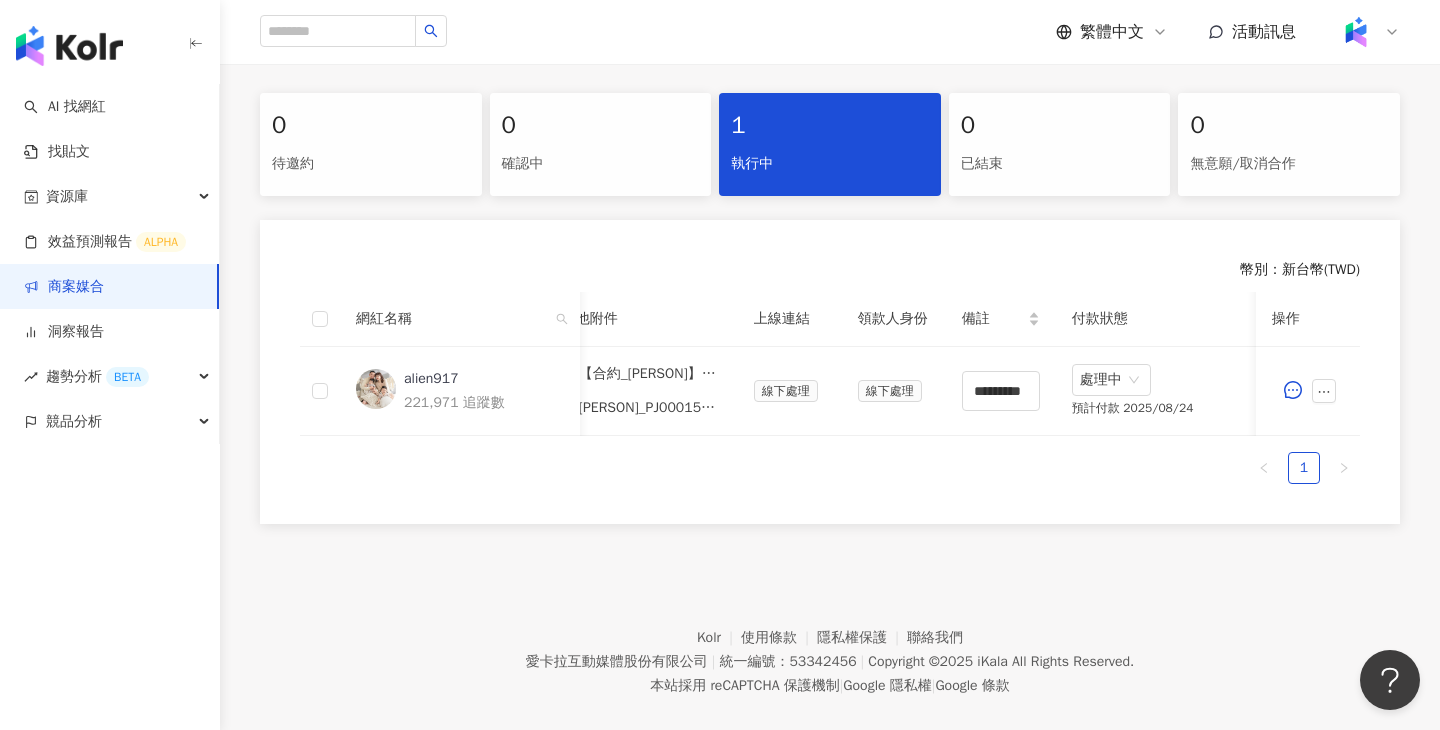 click on "網紅名稱 合作總酬勞 (含稅) 合作項目 推廣連結 合約 勞報單 其他附件 上線連結 領款人身份 備註 付款狀態 操作                           alien917 221,971 追蹤數 $5,250 廣告授權 7 天 ($5,250) 設定推廣連結 線下處理 線下處理 【合約_米寶媽】PJ0001582 毛寶_小鹿山丘防蚊系列_202507_KOL授權.docx.pdf 米寶媽_PJ0001582 毛寶 電子發票20250807.pdf 線下處理 線下處理 ********* 處理中 預計付款 2025/08/24 1" at bounding box center [830, 396] 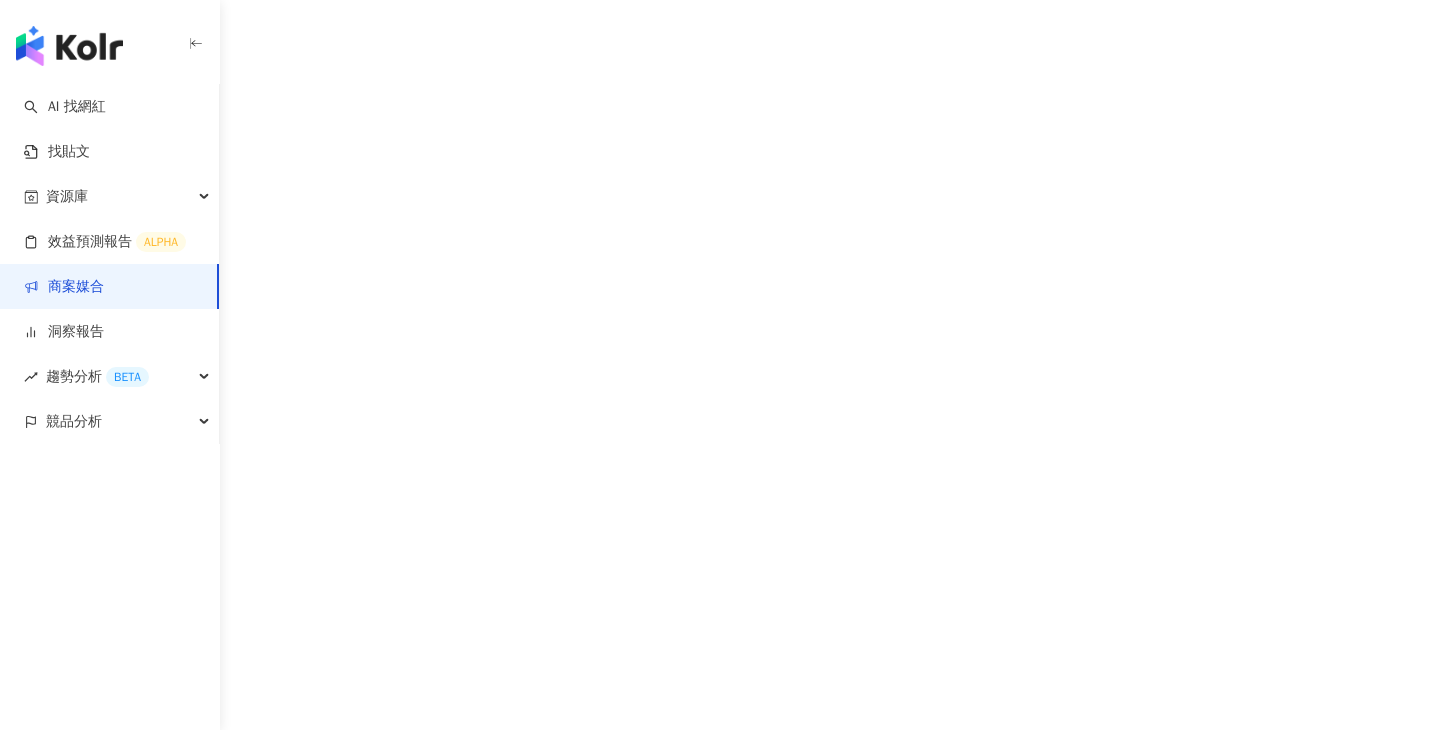 scroll, scrollTop: 0, scrollLeft: 0, axis: both 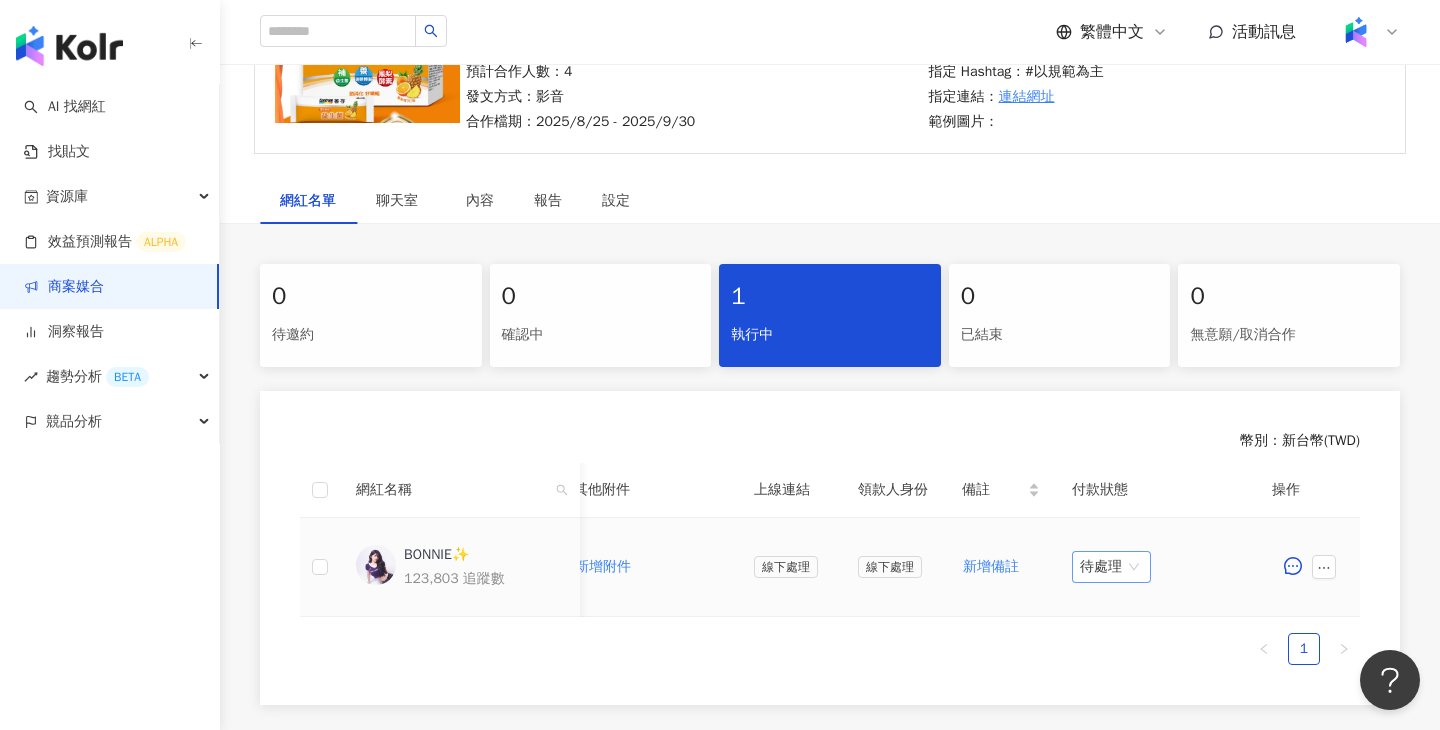 click on "待處理" at bounding box center [1111, 567] 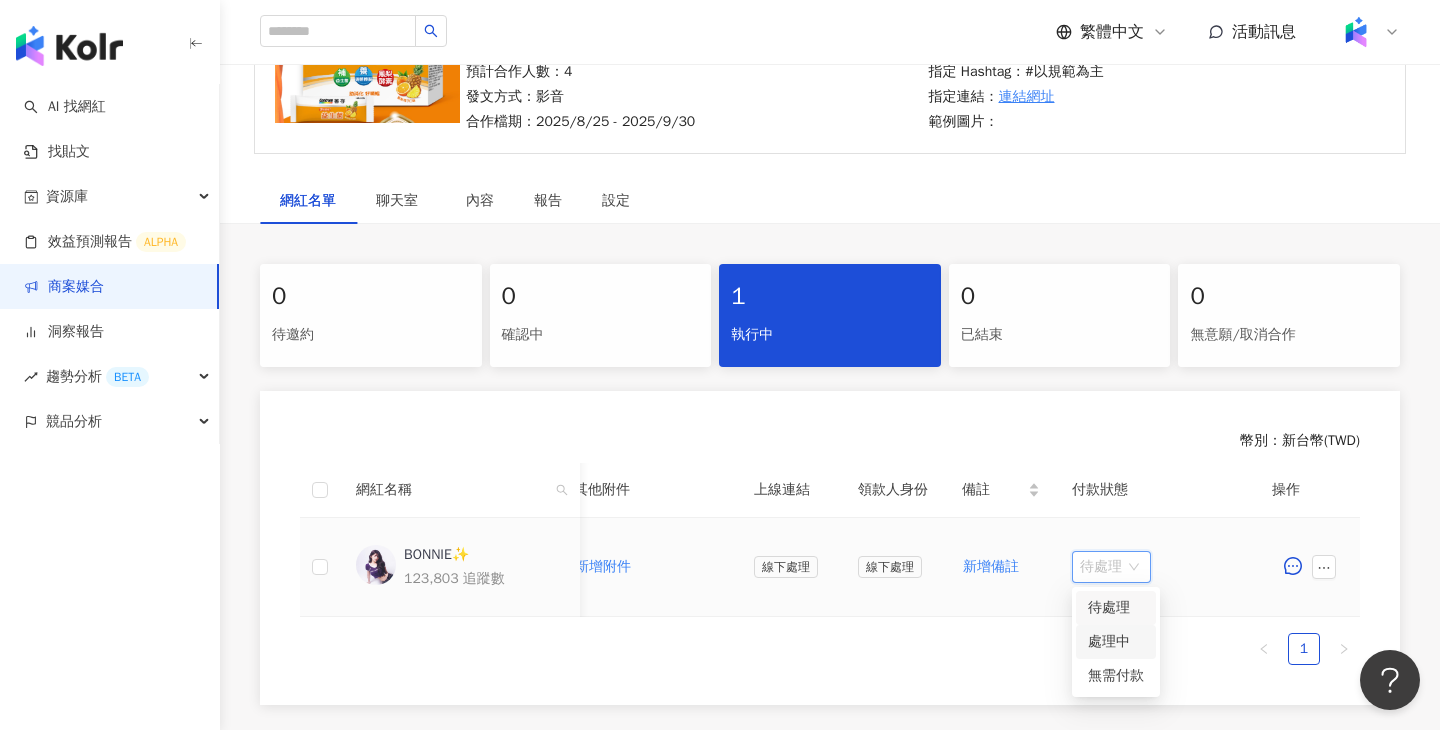 click on "處理中" at bounding box center (1116, 642) 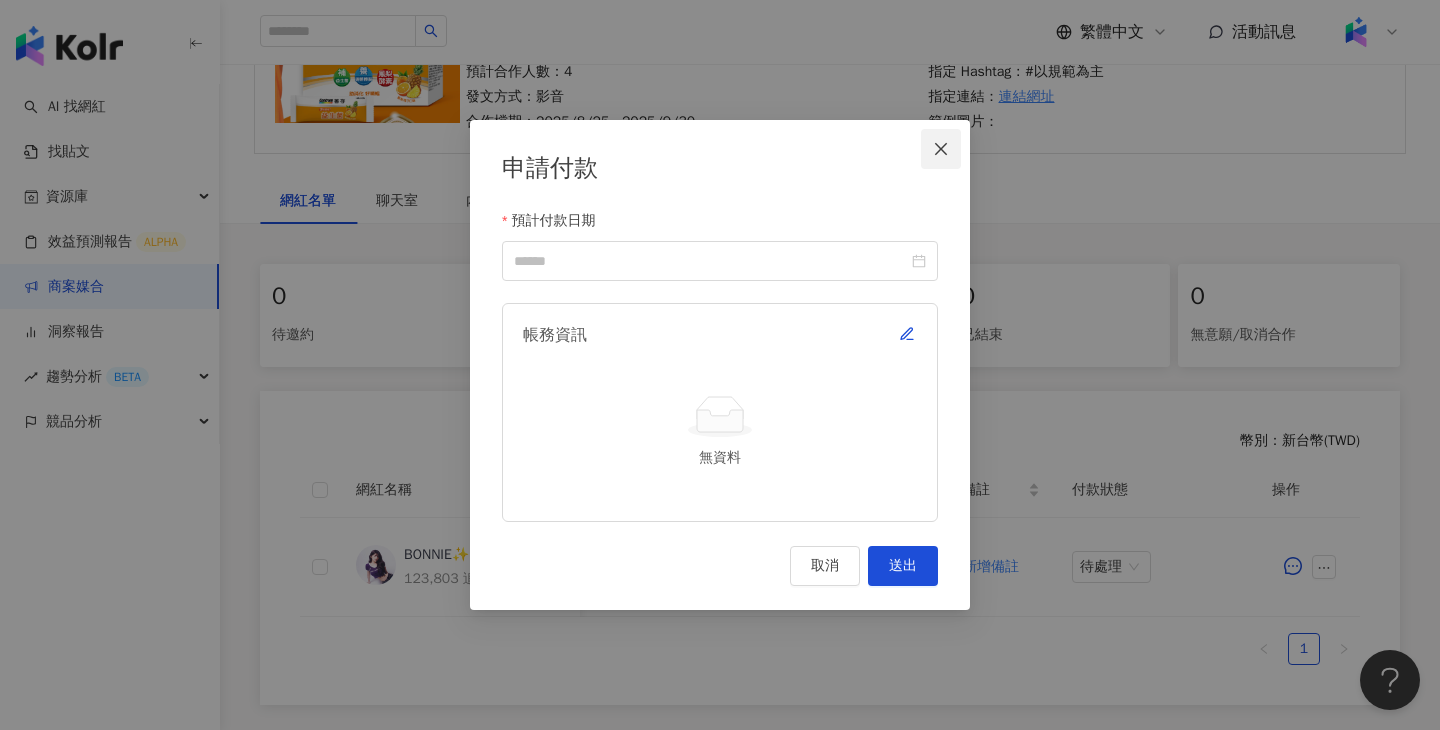 click 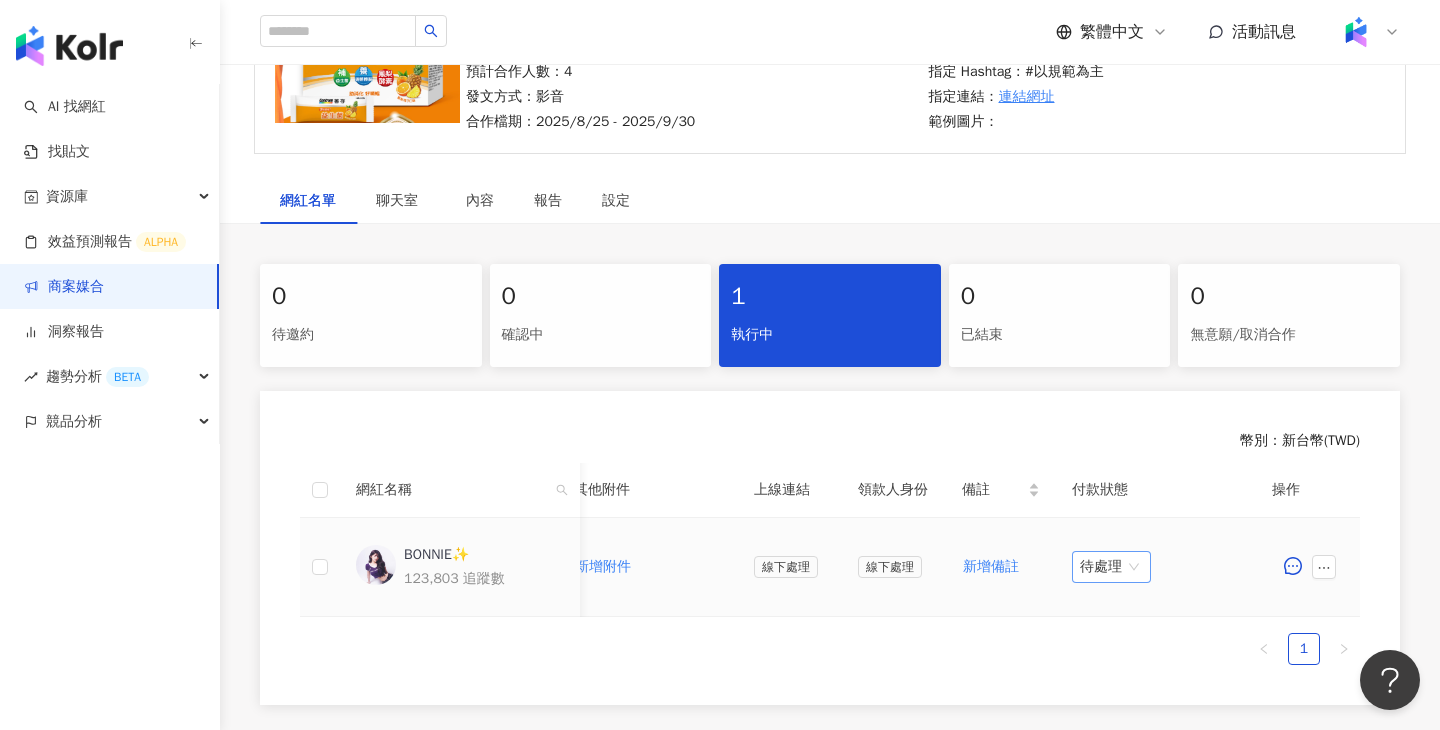 click on "待處理" at bounding box center (1111, 567) 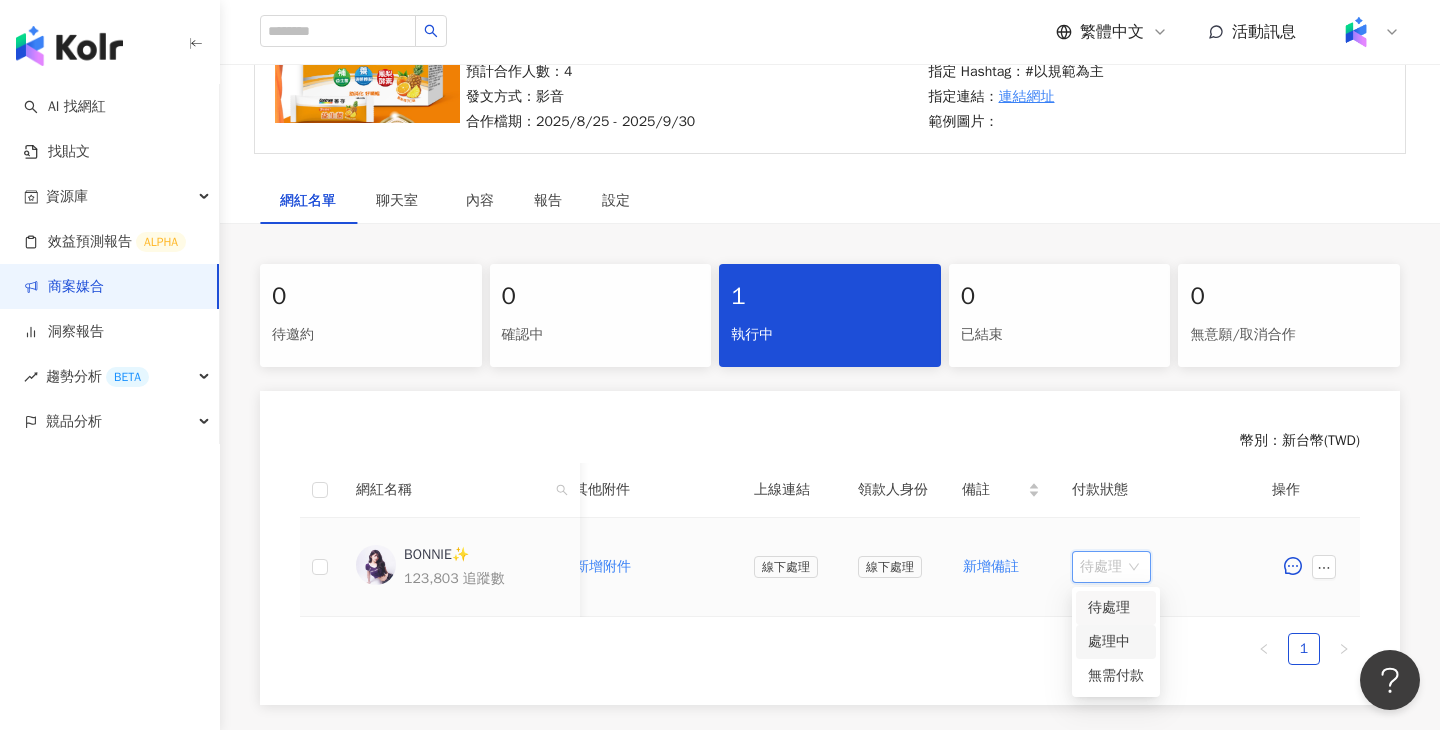 click on "處理中" at bounding box center [1116, 642] 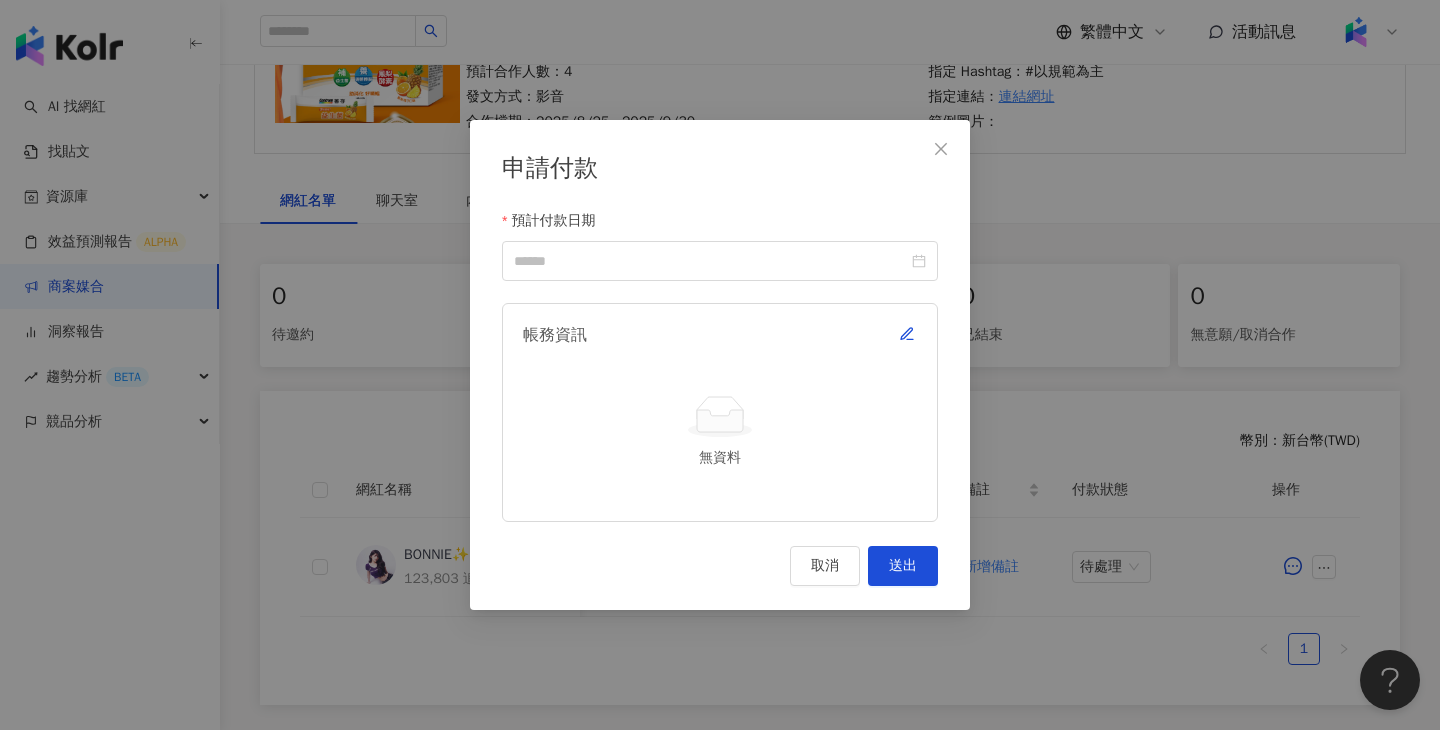 click on "帳務資訊 無資料" at bounding box center [720, 412] 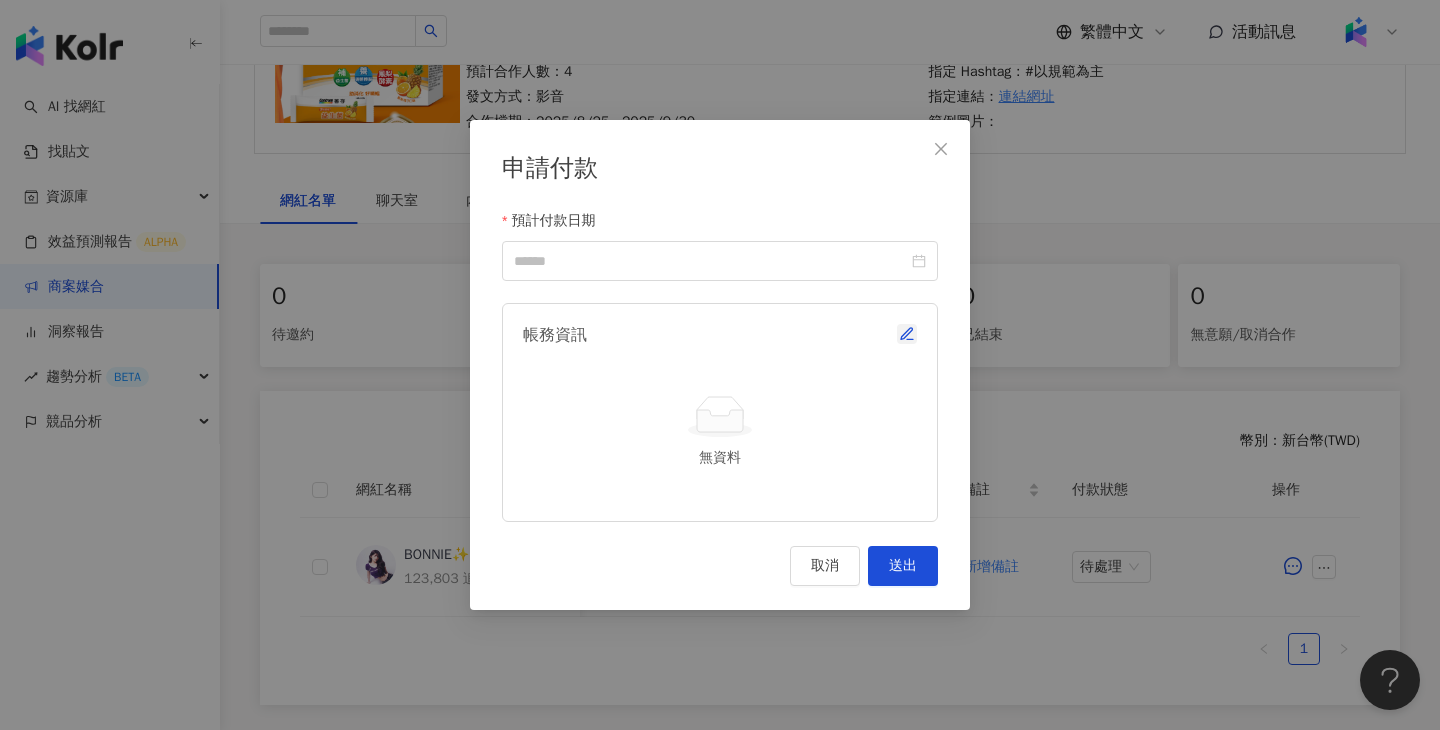 click 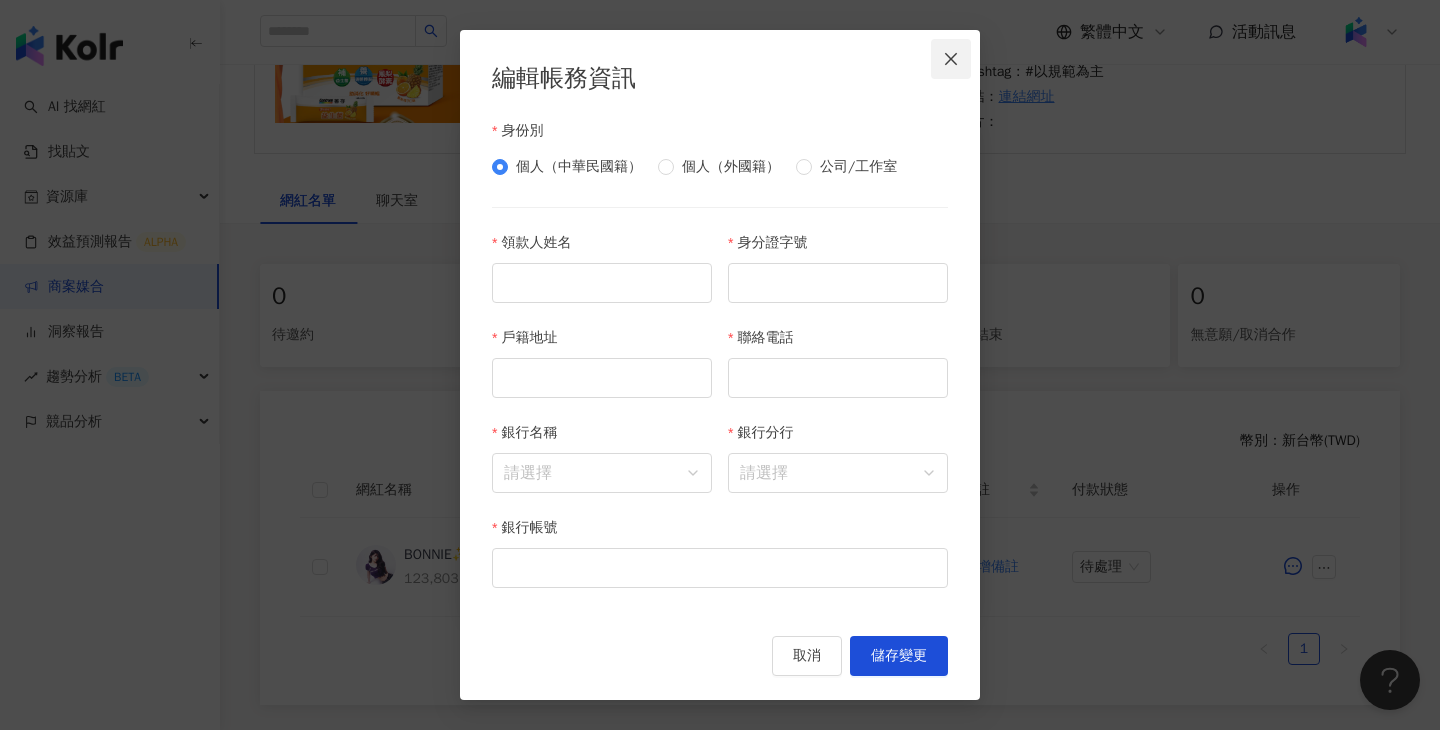 click 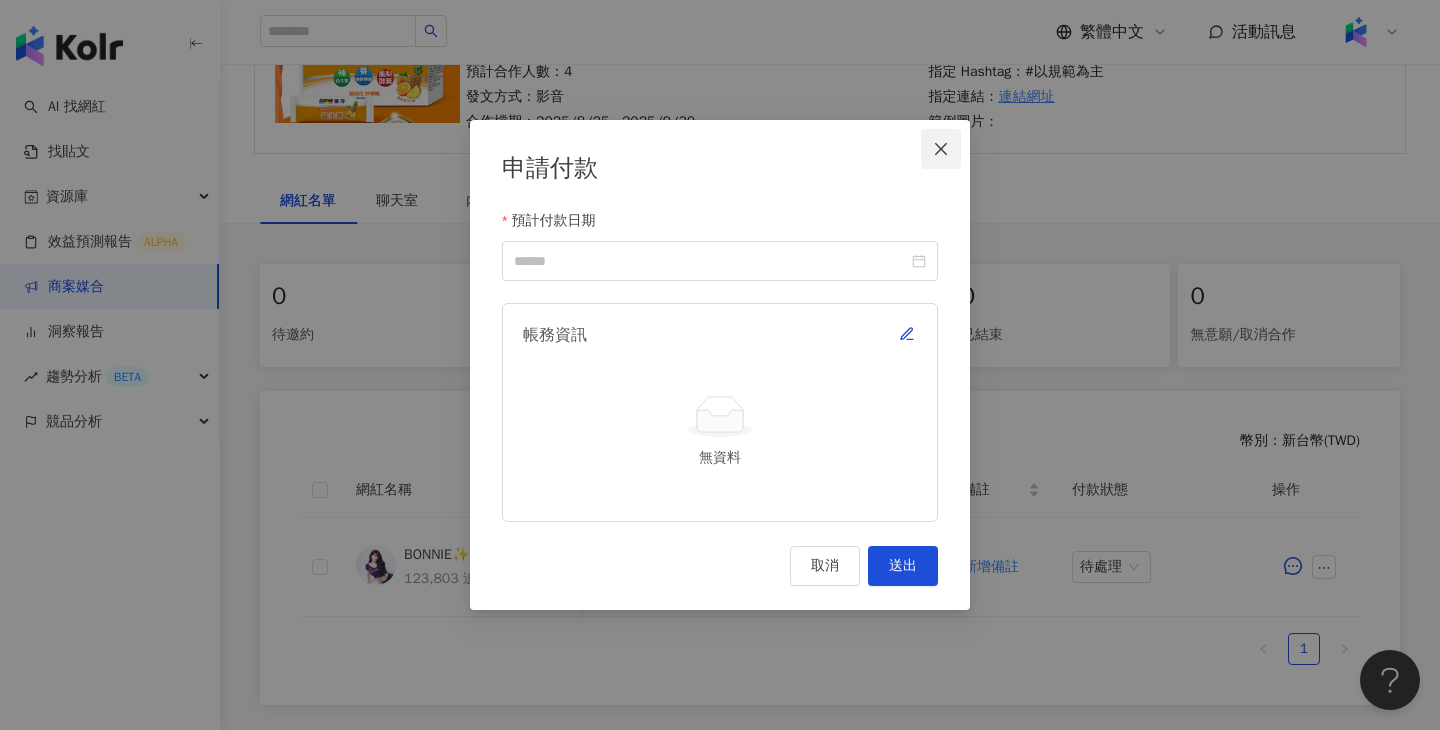 click at bounding box center [941, 149] 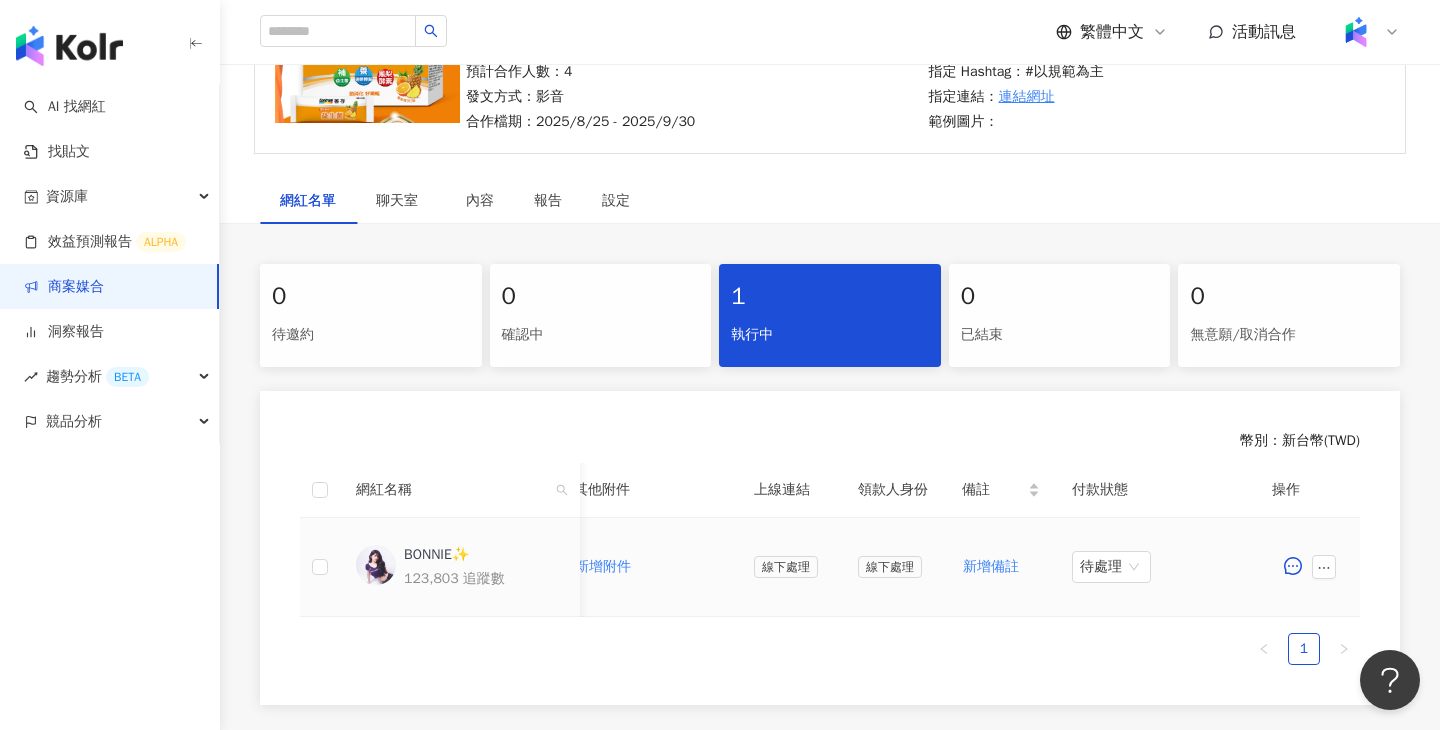 scroll, scrollTop: 226, scrollLeft: 0, axis: vertical 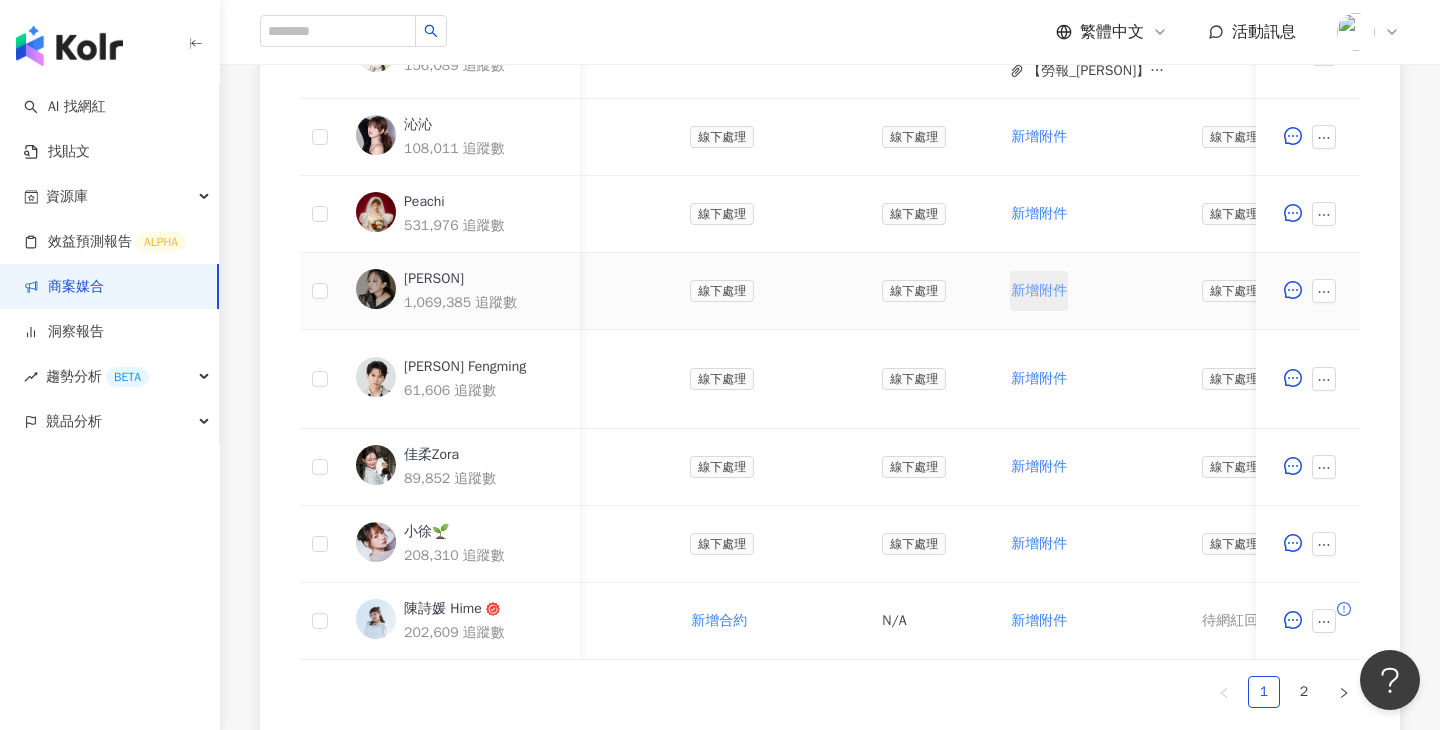 click on "新增附件" at bounding box center [1039, 291] 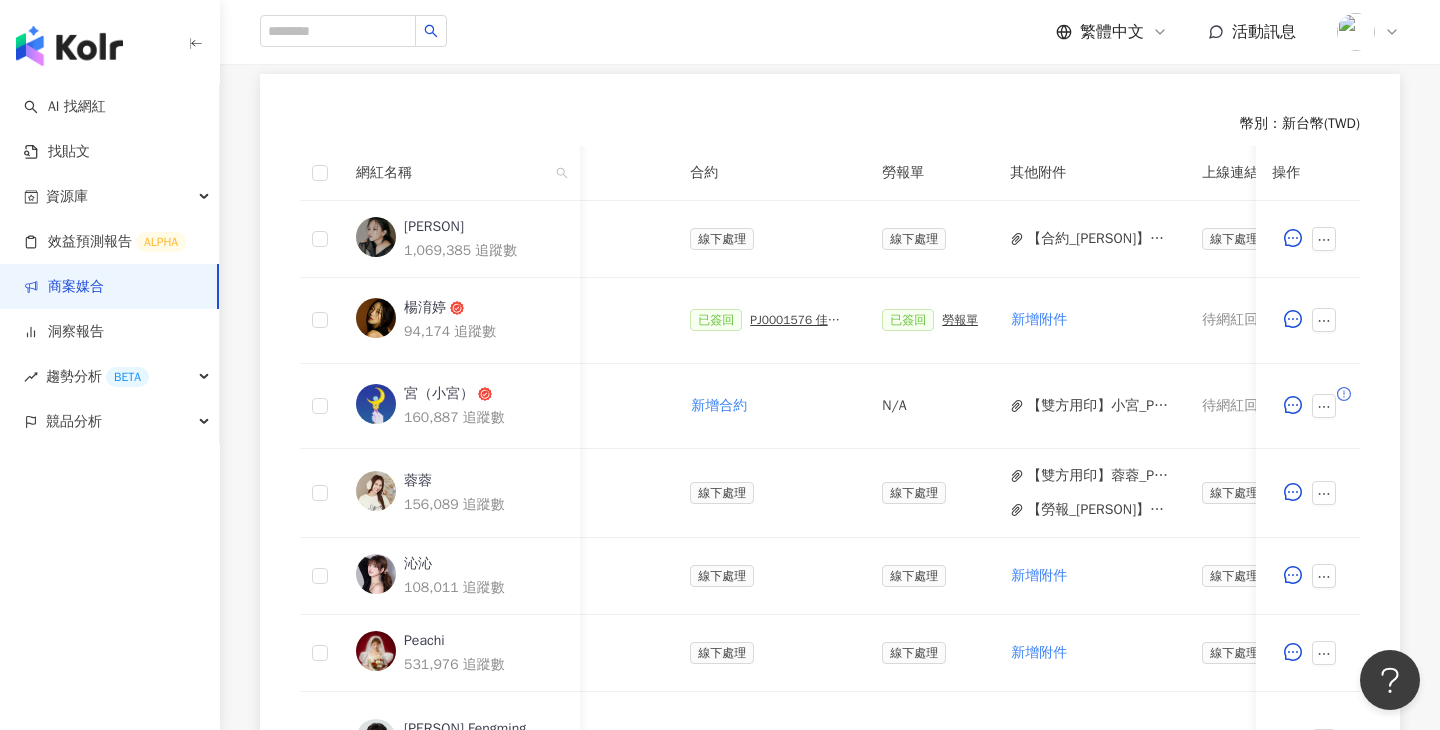 scroll, scrollTop: 1155, scrollLeft: 0, axis: vertical 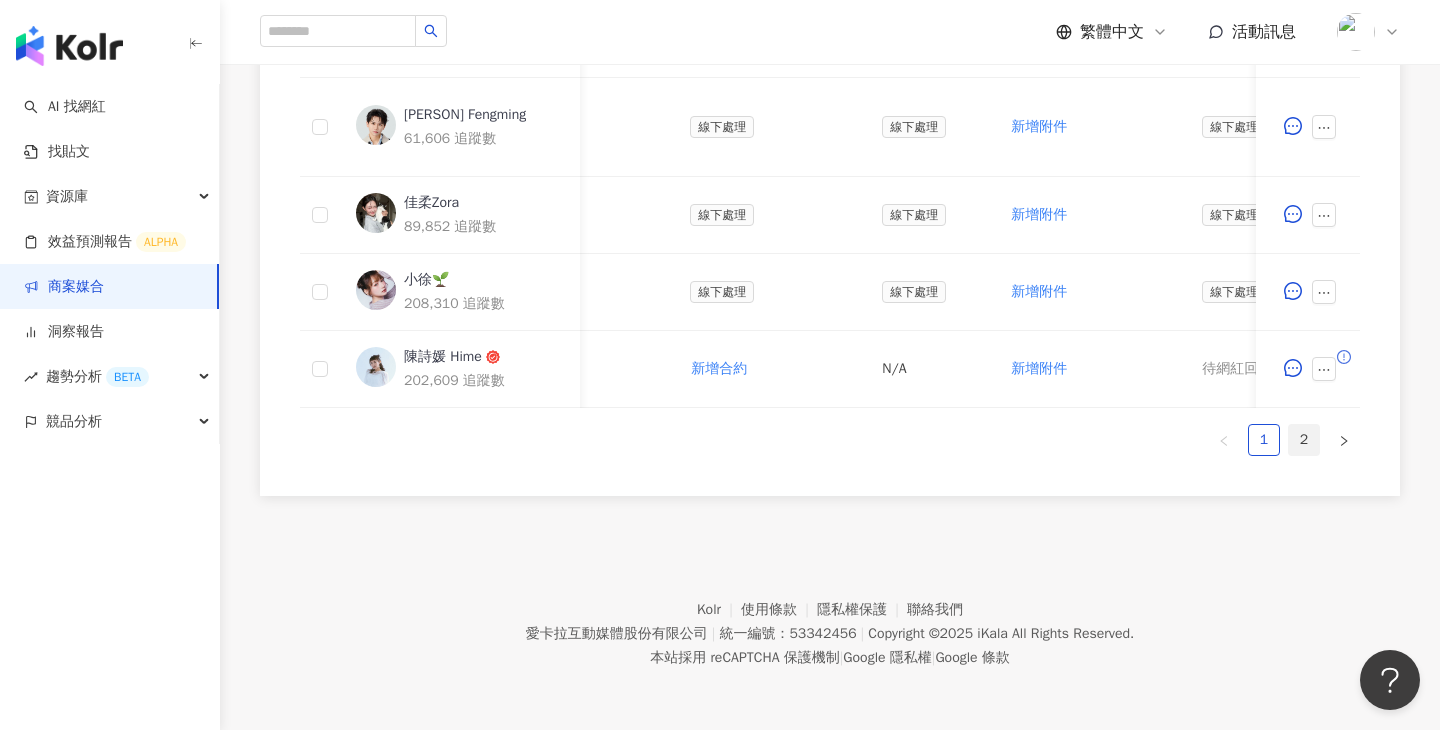 click on "2" at bounding box center [1304, 440] 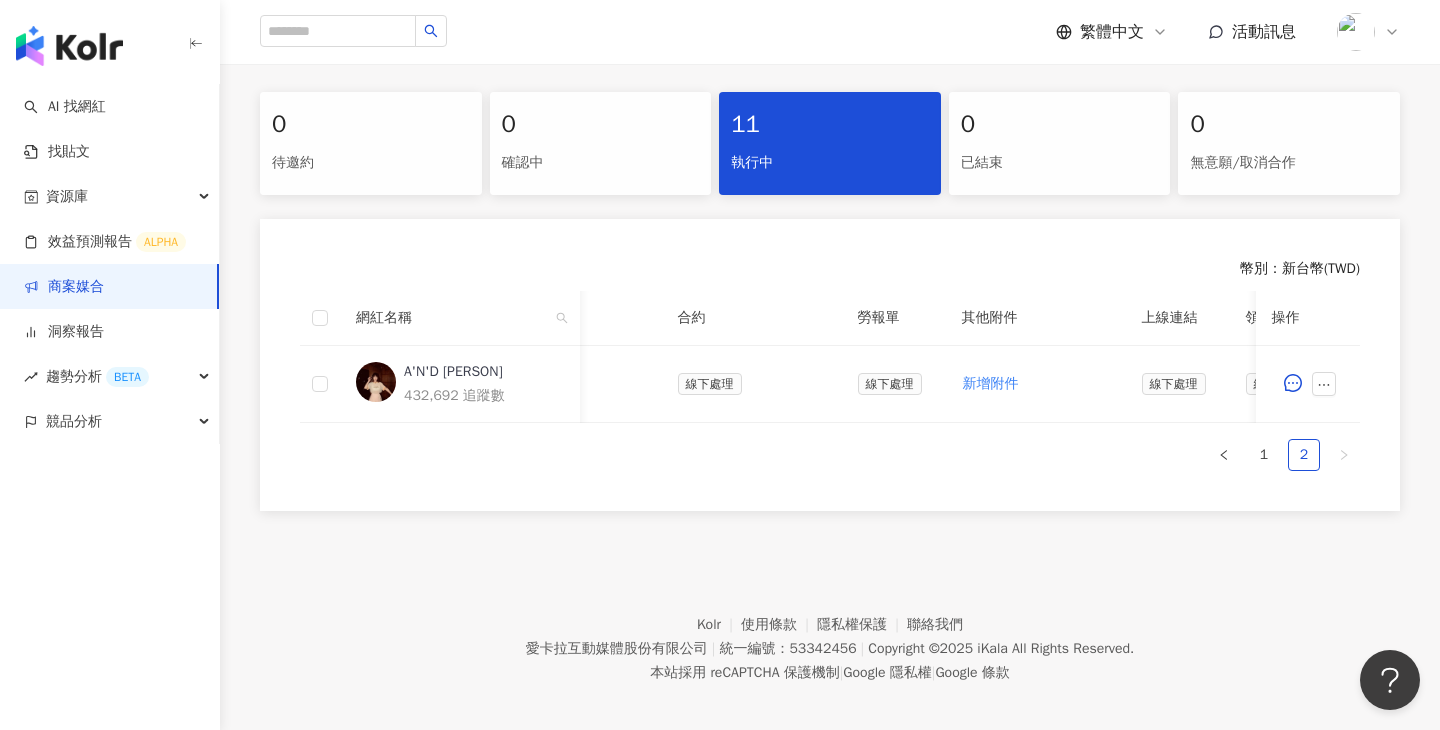 scroll, scrollTop: 390, scrollLeft: 0, axis: vertical 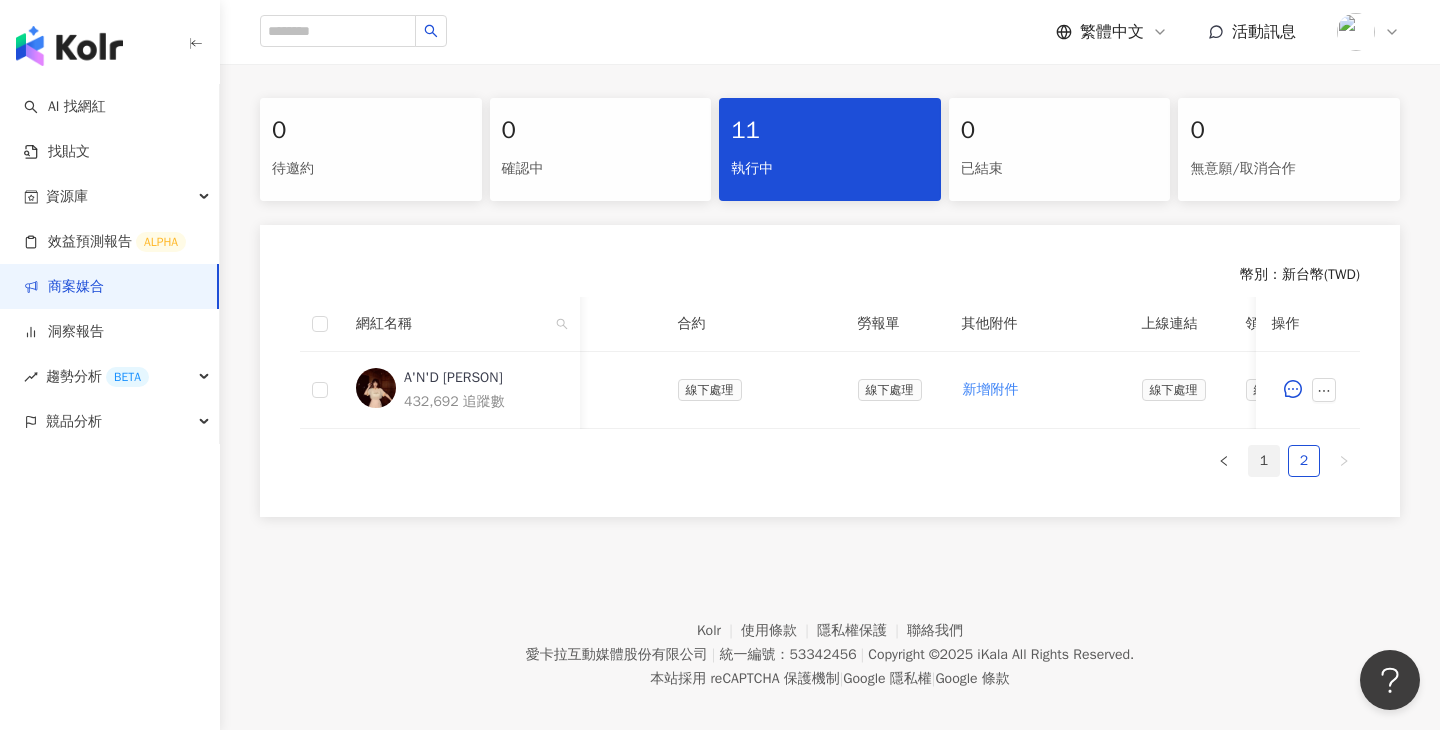 click on "1" at bounding box center (1264, 461) 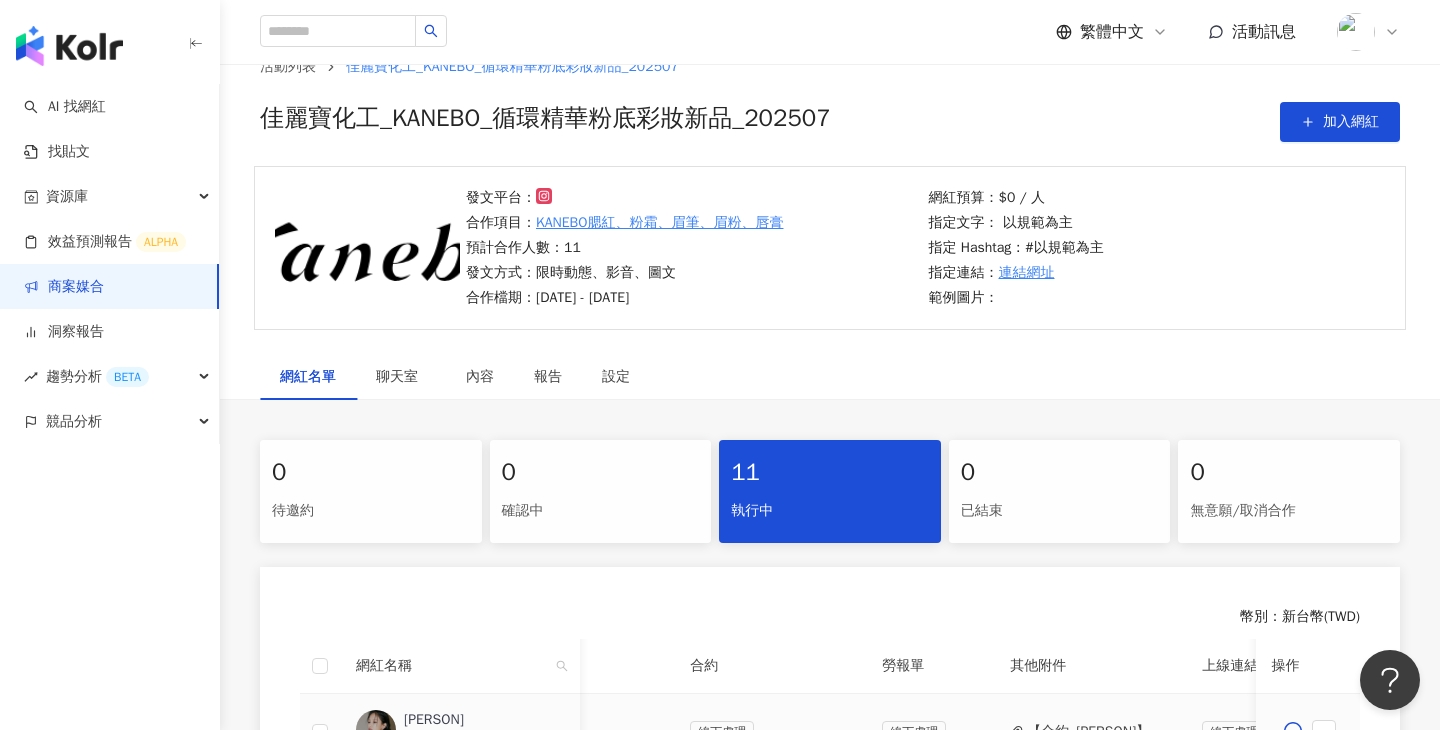 scroll, scrollTop: 0, scrollLeft: 0, axis: both 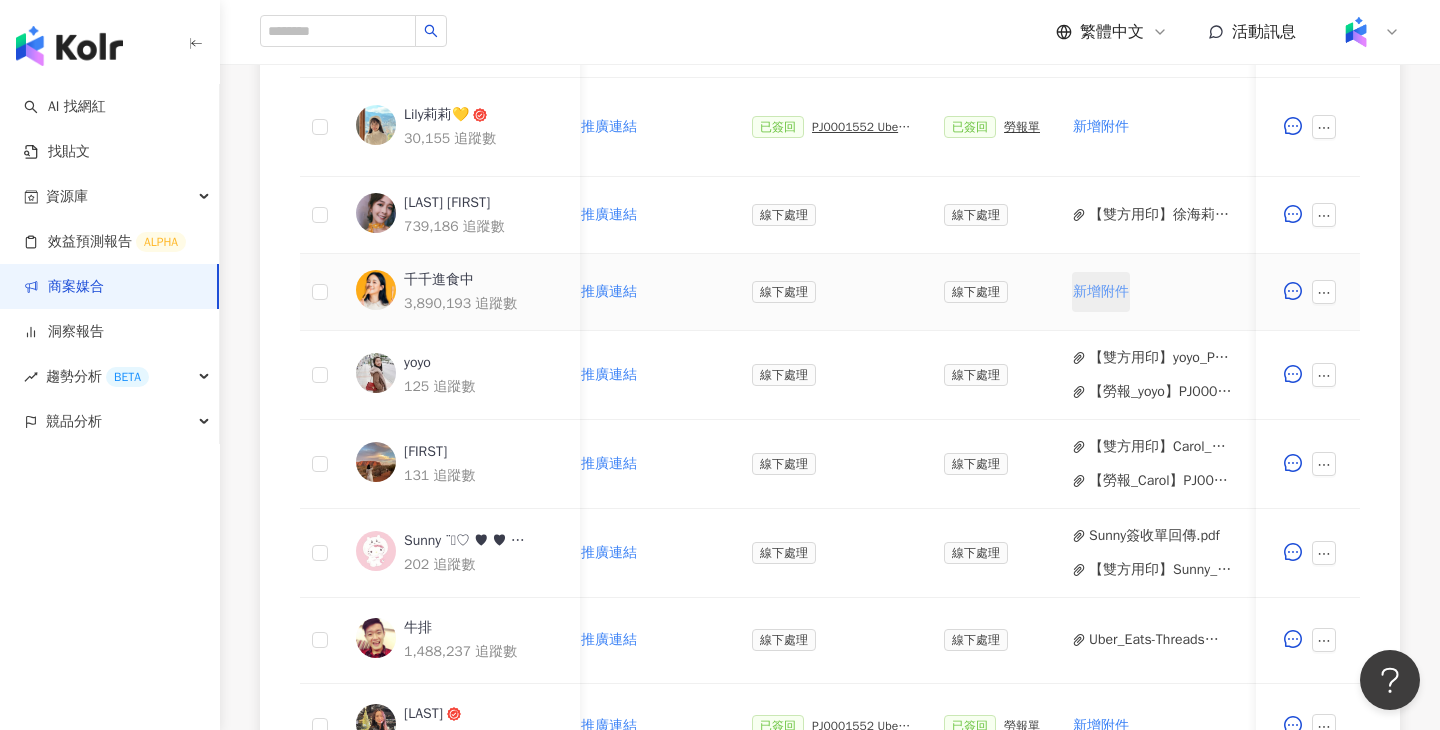 click on "新增附件" at bounding box center (1101, 292) 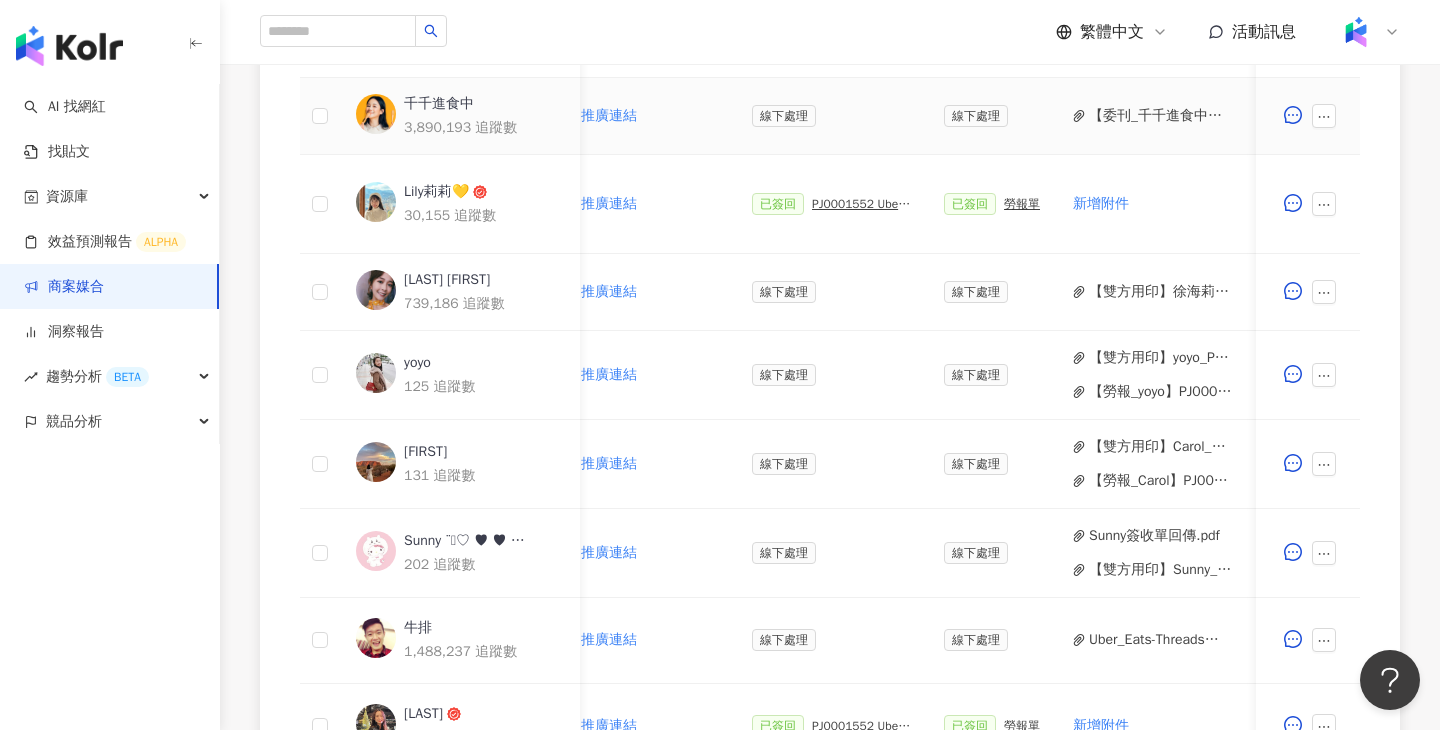 click on "【委刊_千千進食中】PJ0001552 Uber Eats_costco_202506_kol口碑.pdf" at bounding box center [1160, 116] 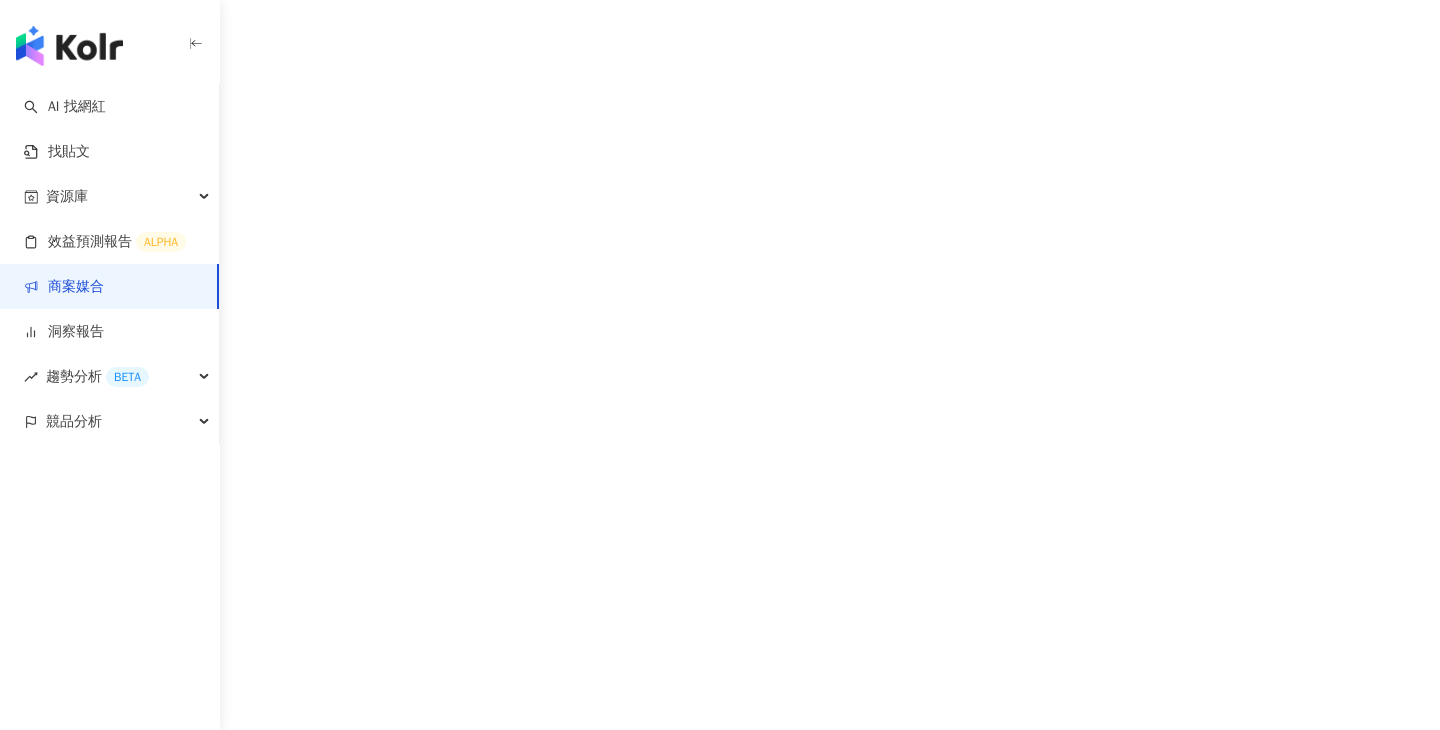 scroll, scrollTop: 0, scrollLeft: 0, axis: both 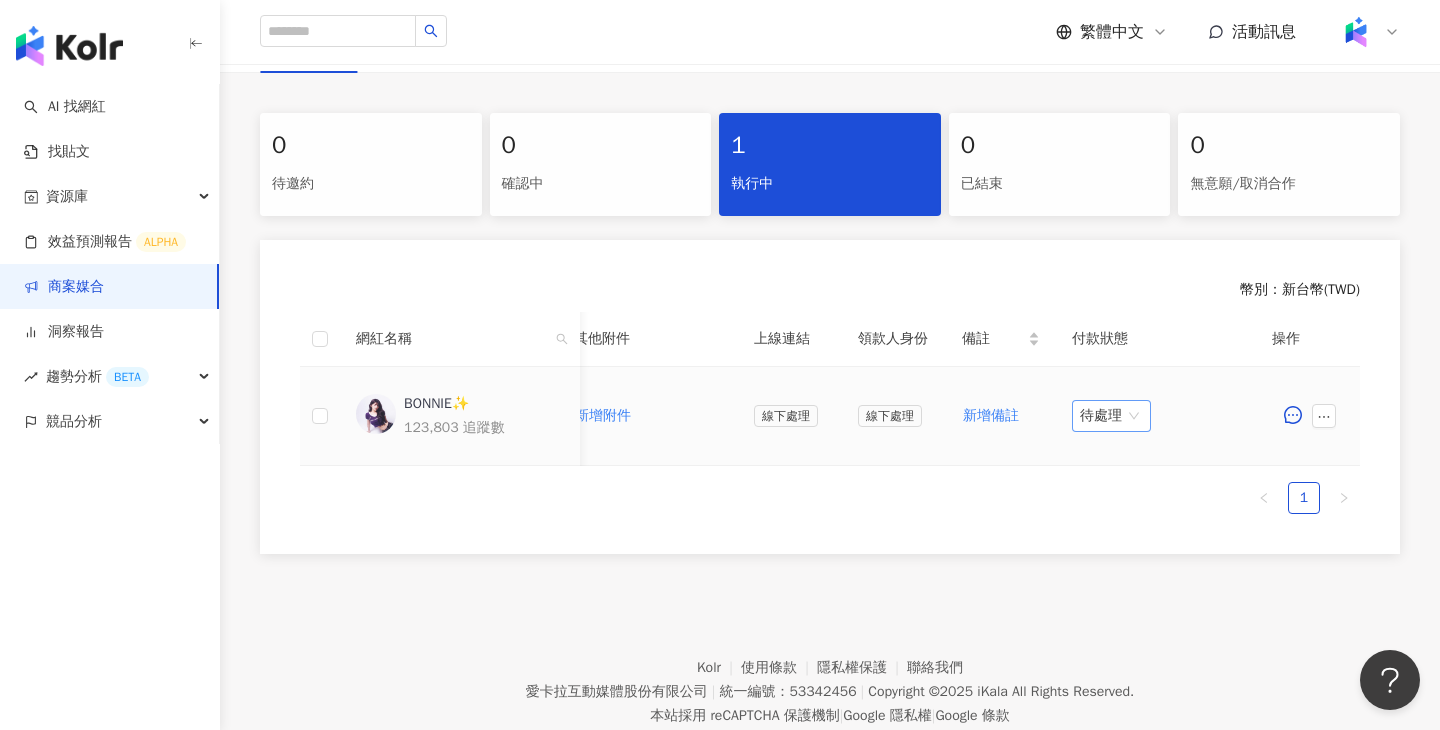 click on "待處理" at bounding box center (1111, 416) 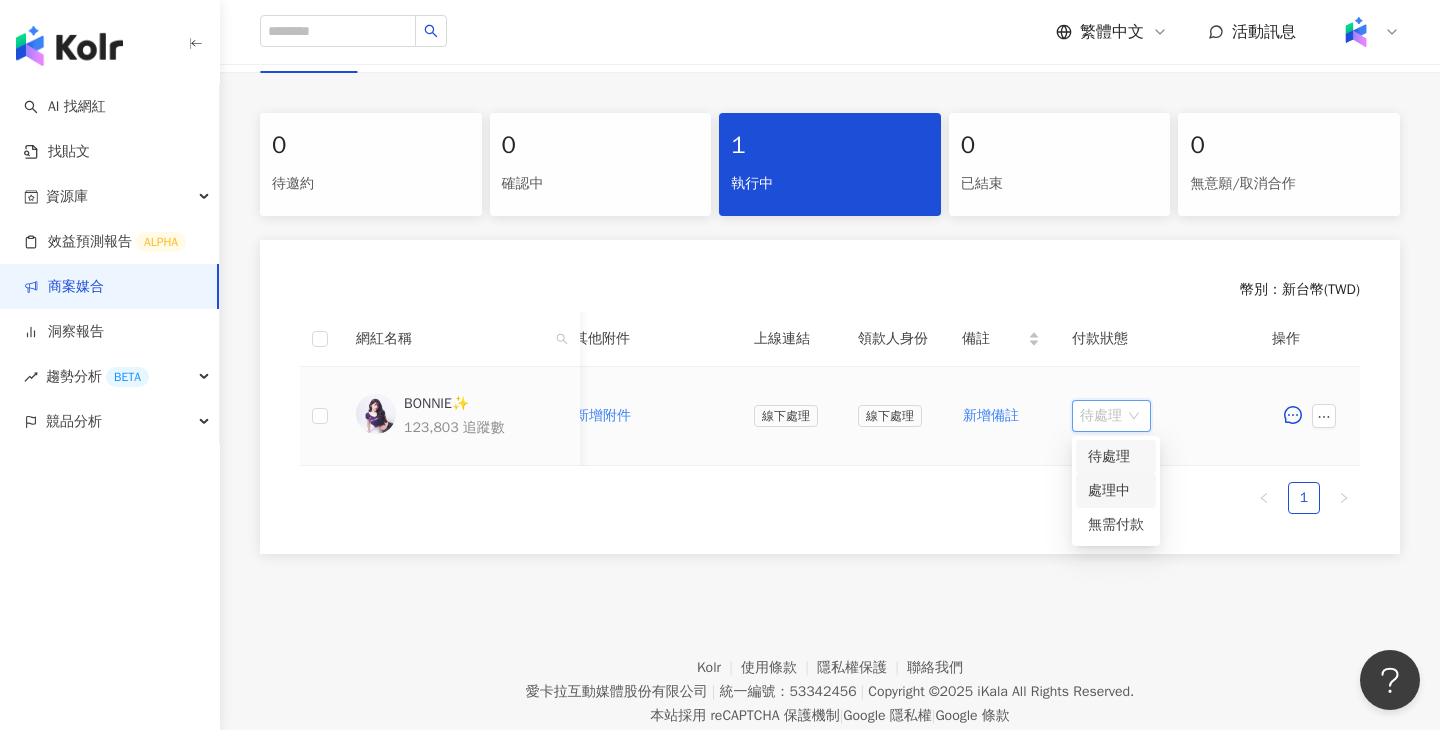 click on "處理中" at bounding box center [1116, 491] 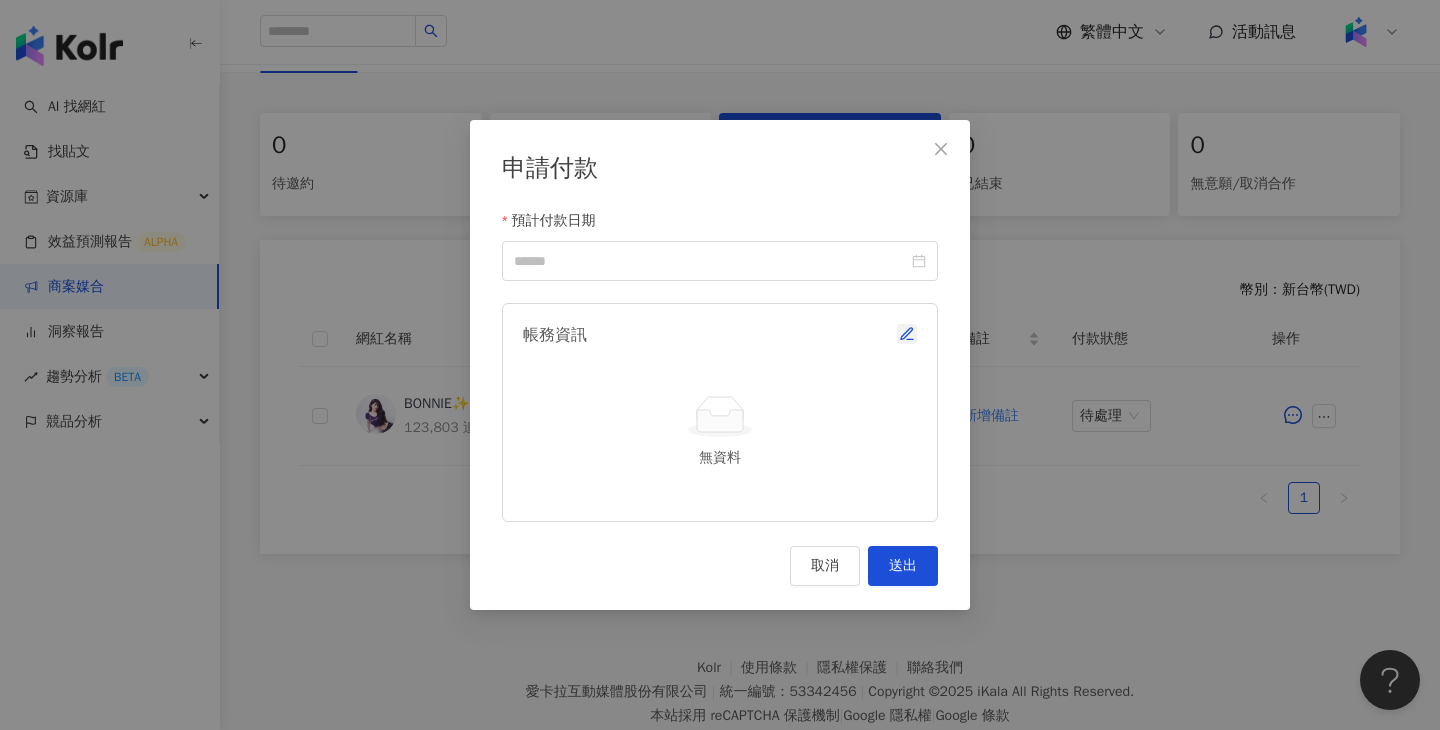 click 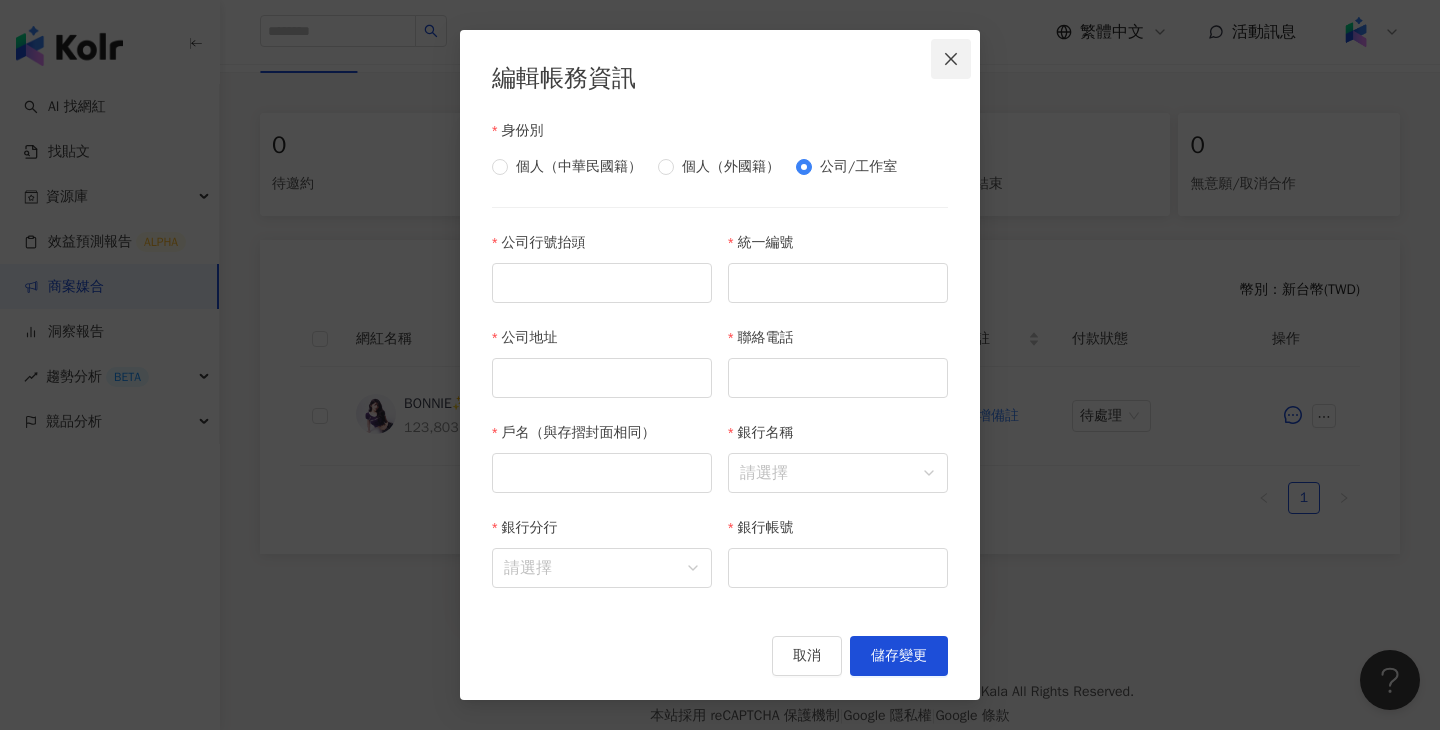 click at bounding box center [951, 59] 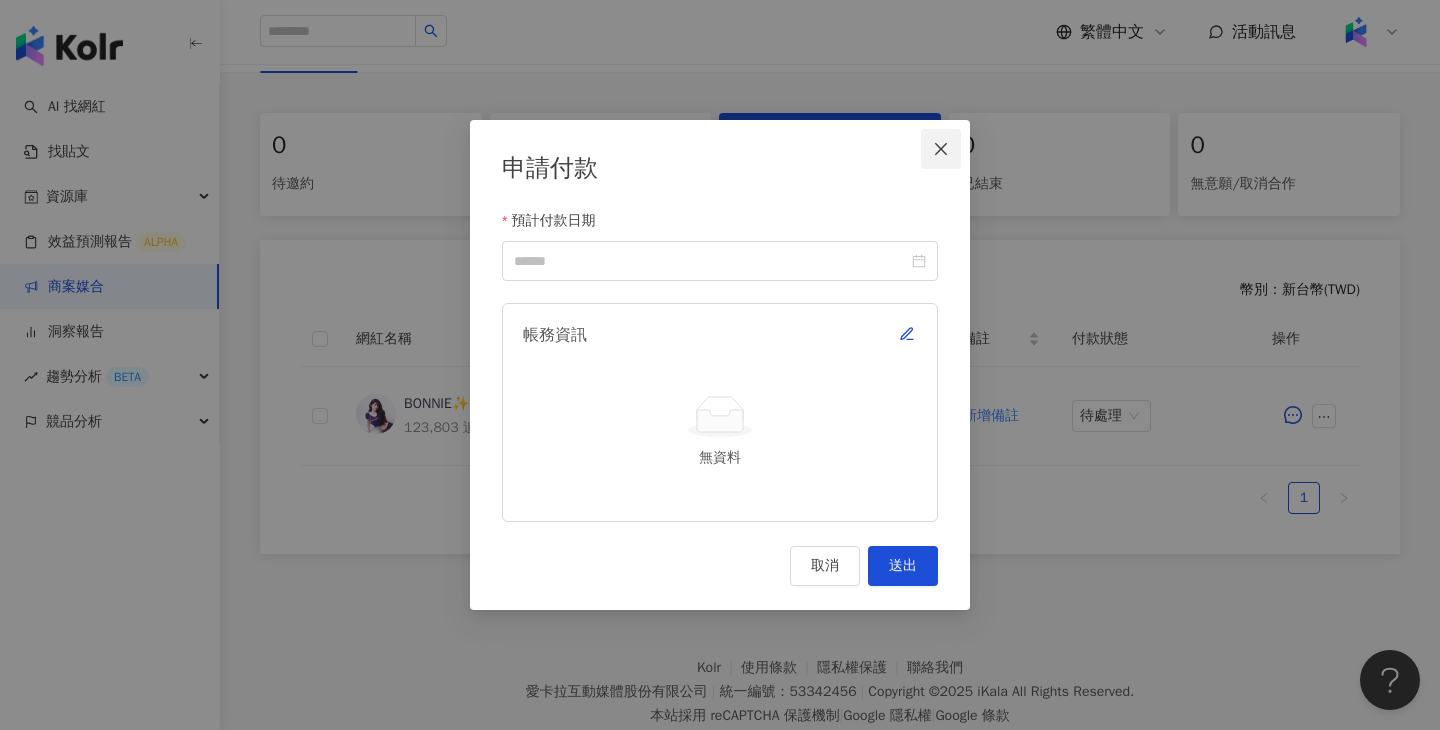 click 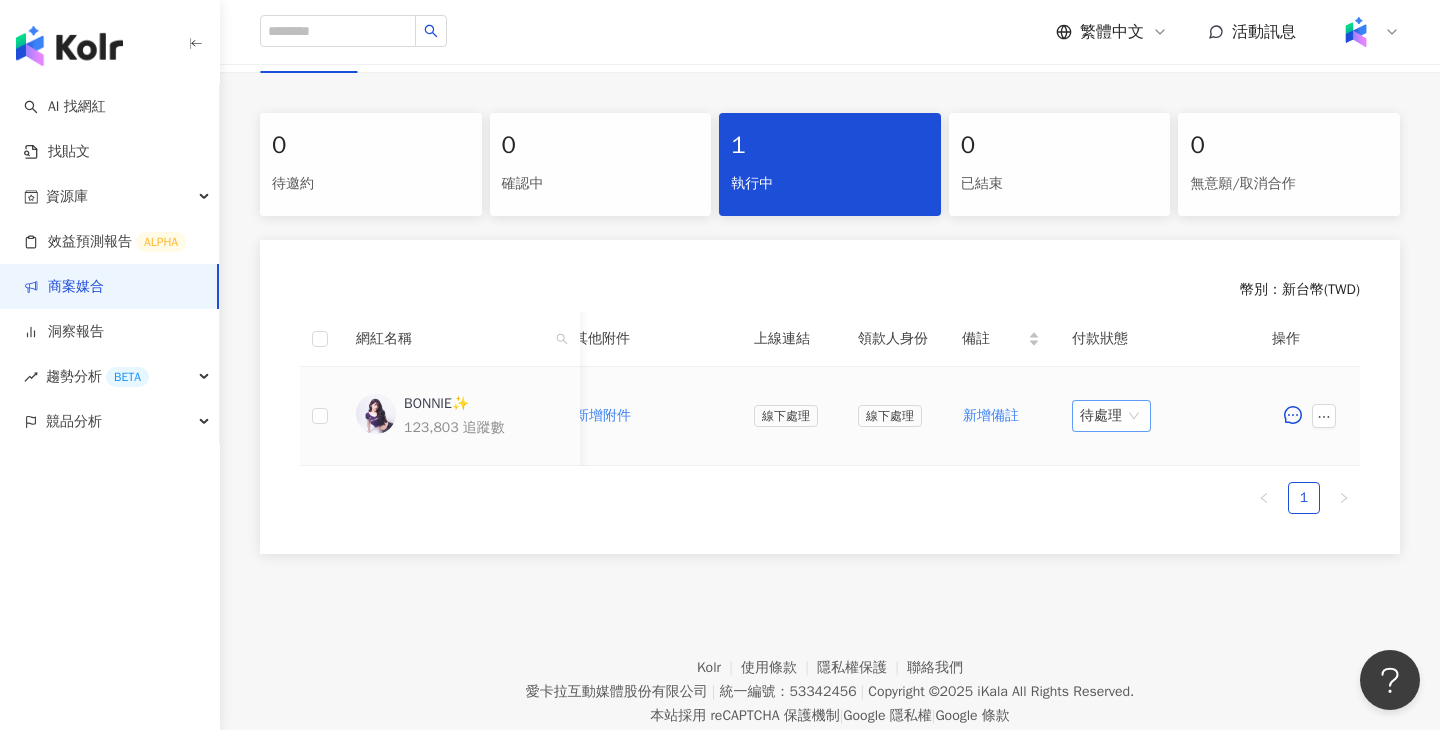 click on "待處理" at bounding box center [1111, 416] 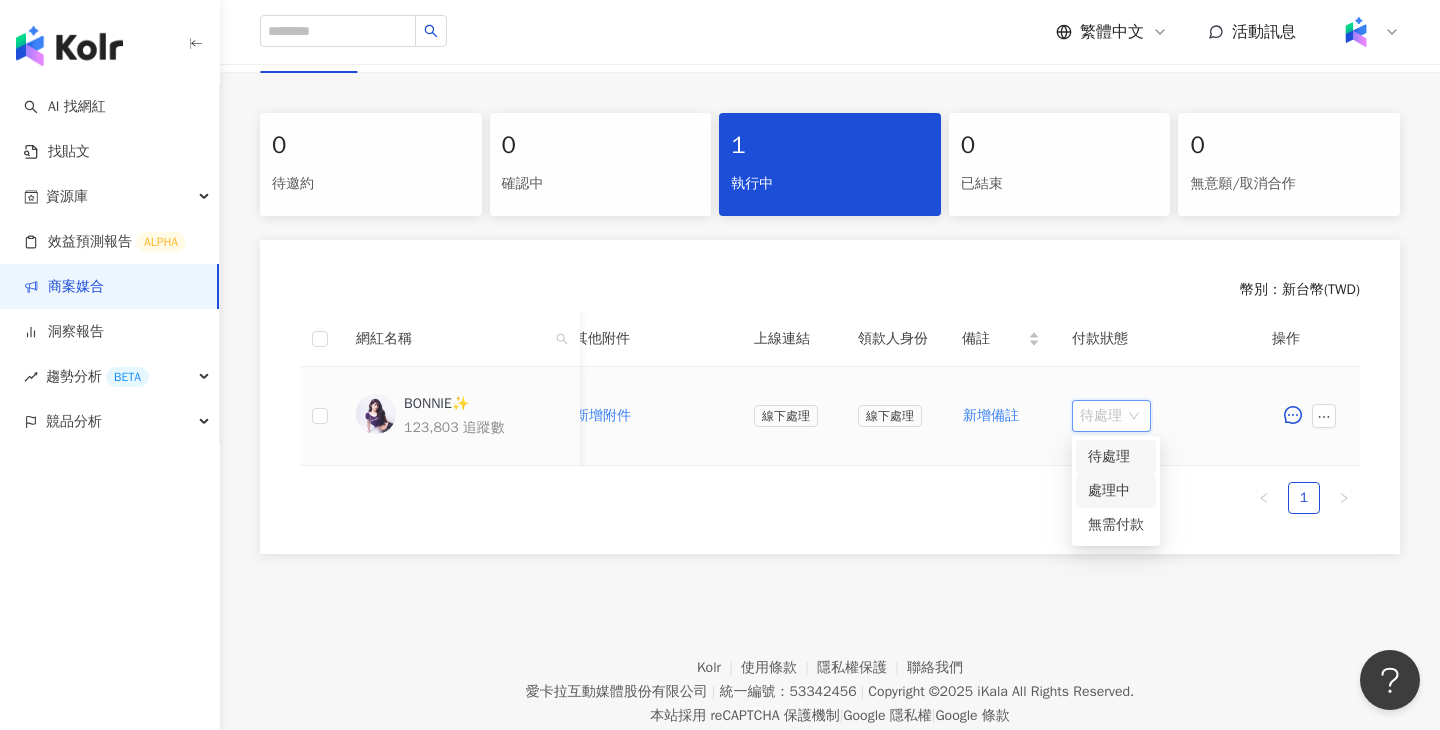 click on "處理中" at bounding box center (1116, 491) 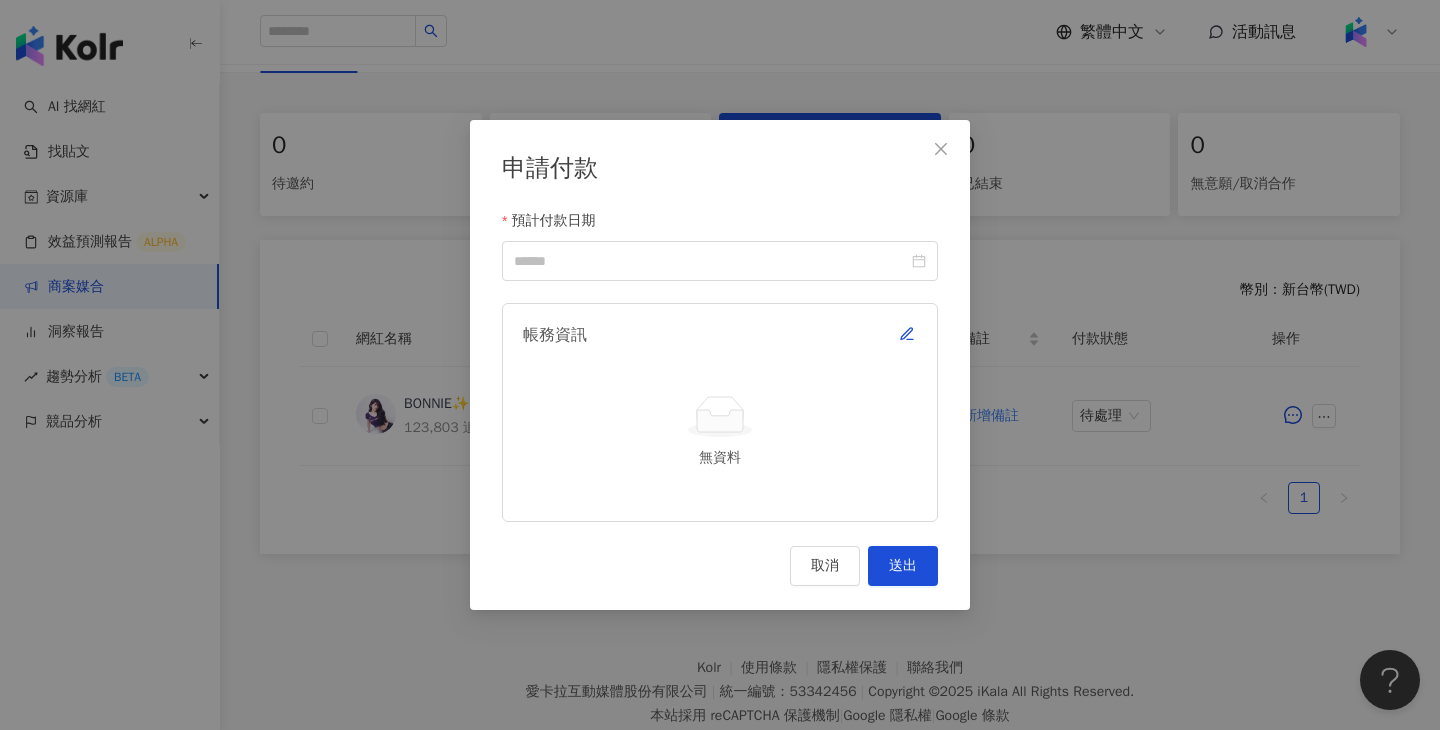 click on "帳務資訊 無資料" at bounding box center (720, 412) 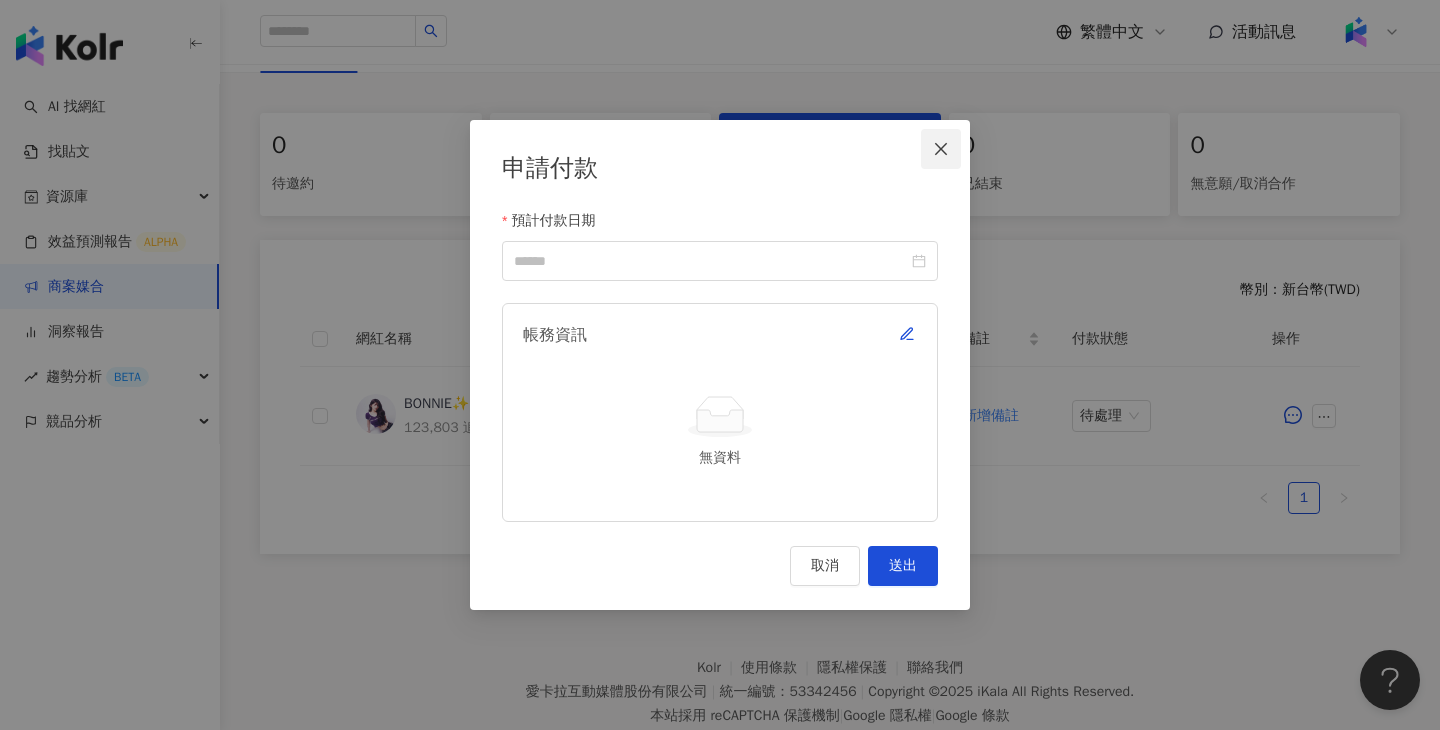 click 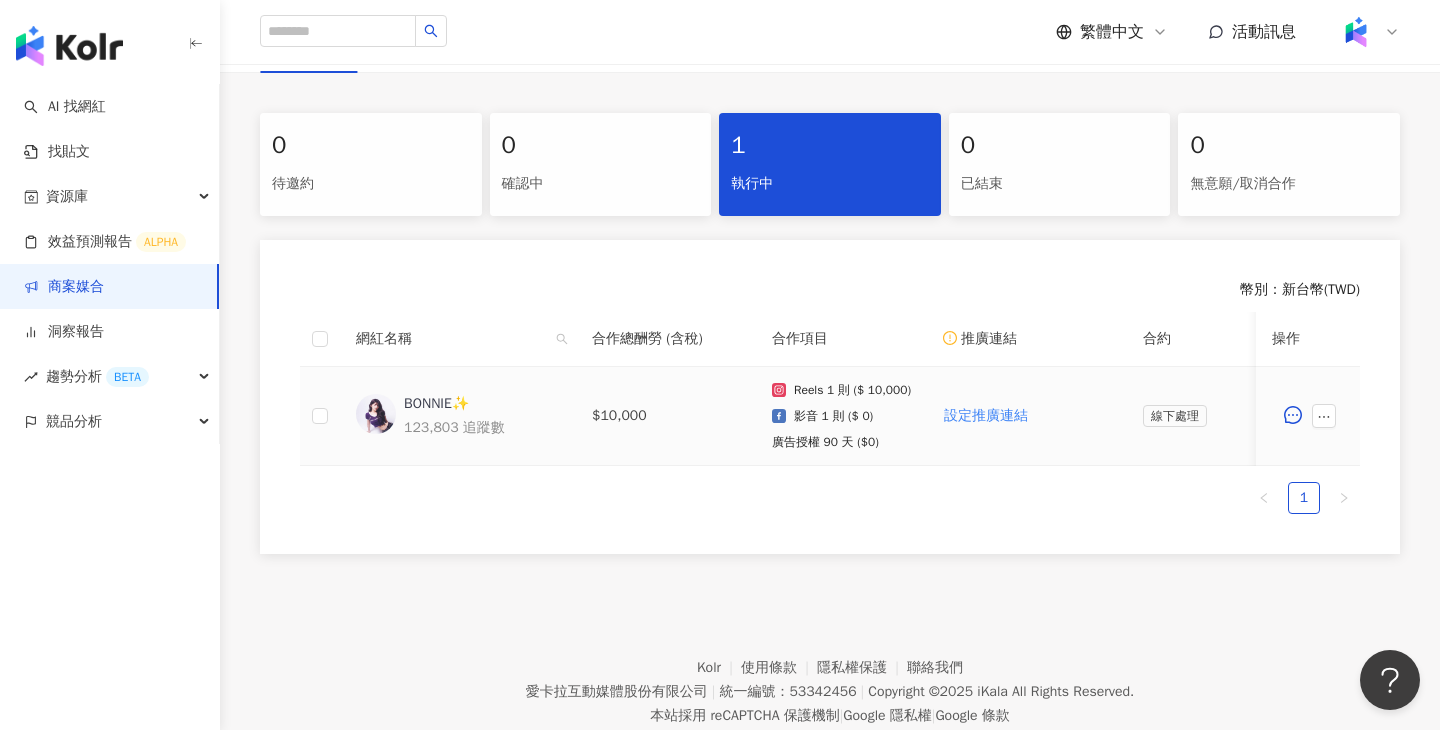 scroll, scrollTop: 0, scrollLeft: 0, axis: both 